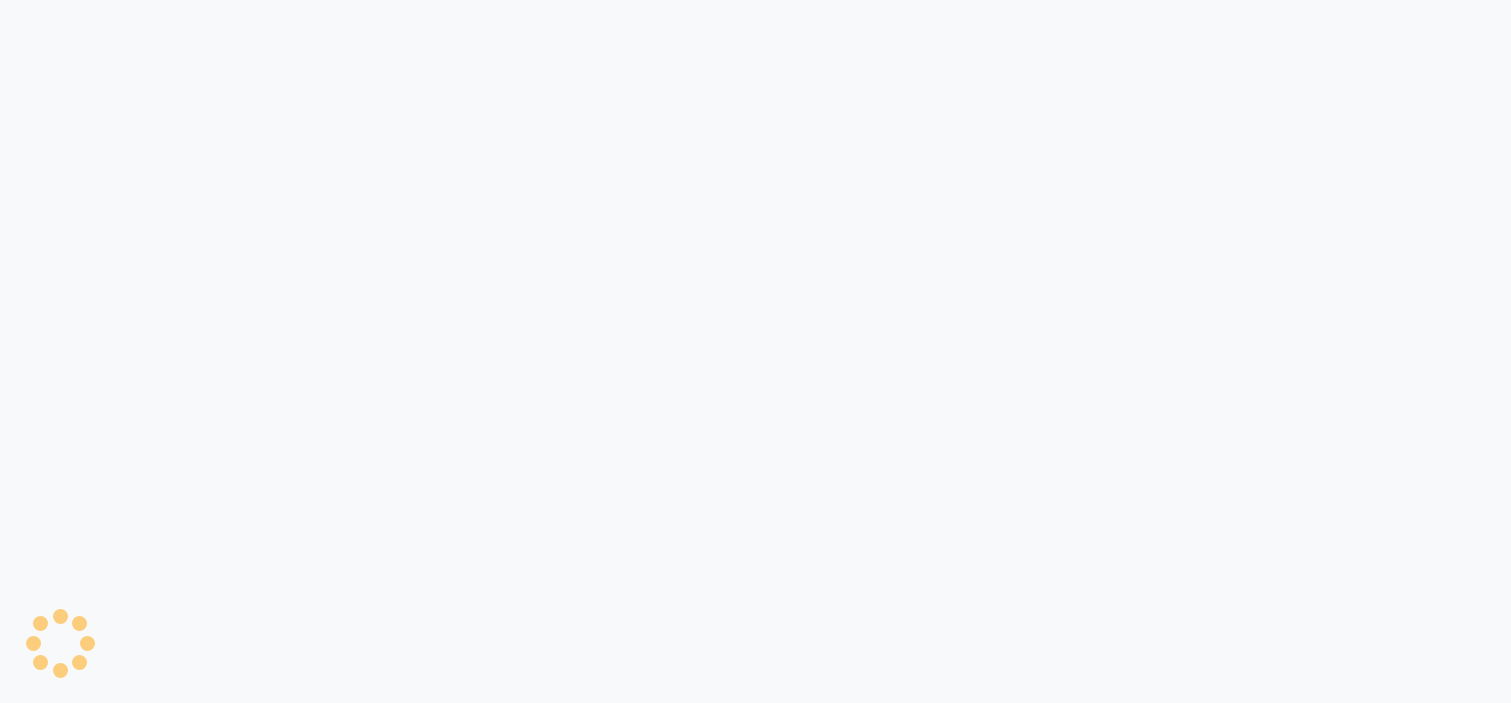 scroll, scrollTop: 0, scrollLeft: 0, axis: both 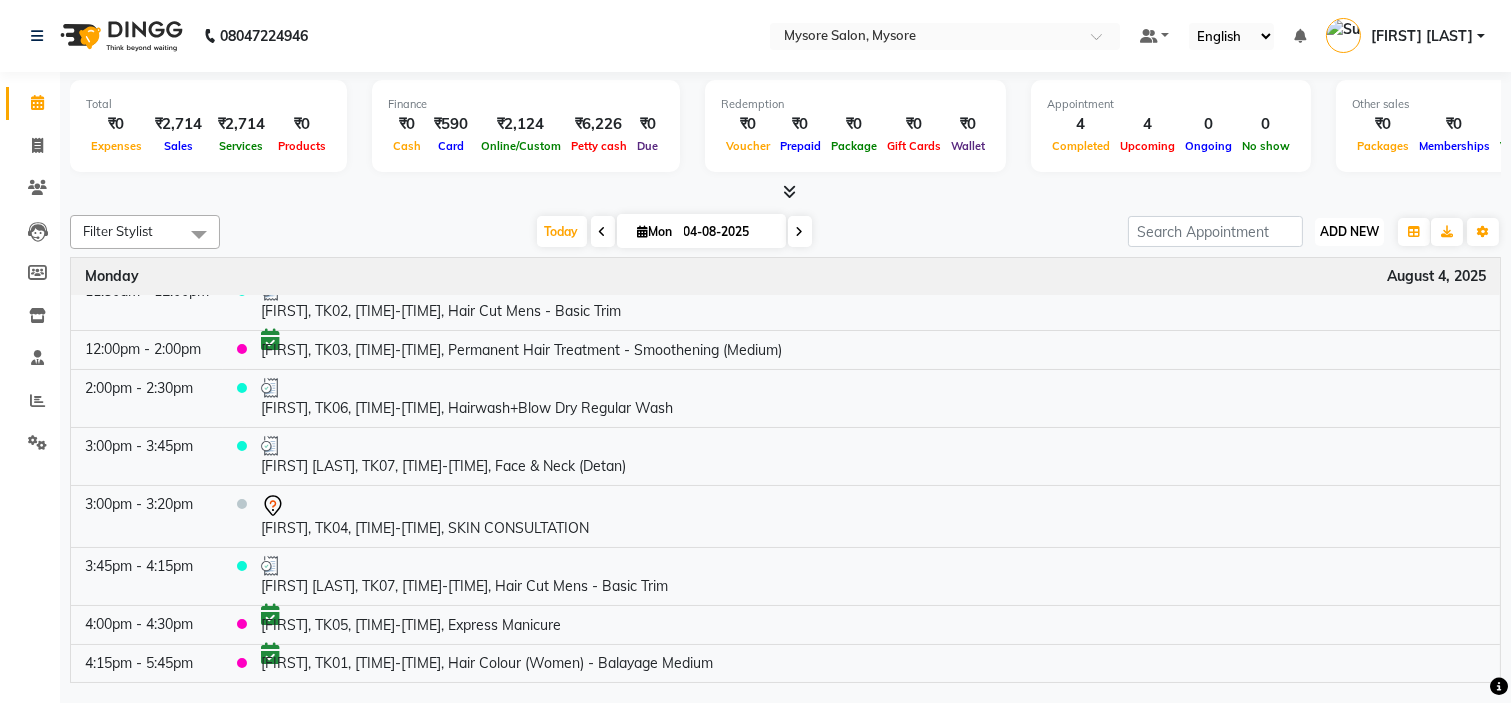 click on "ADD NEW Toggle Dropdown" at bounding box center [1349, 232] 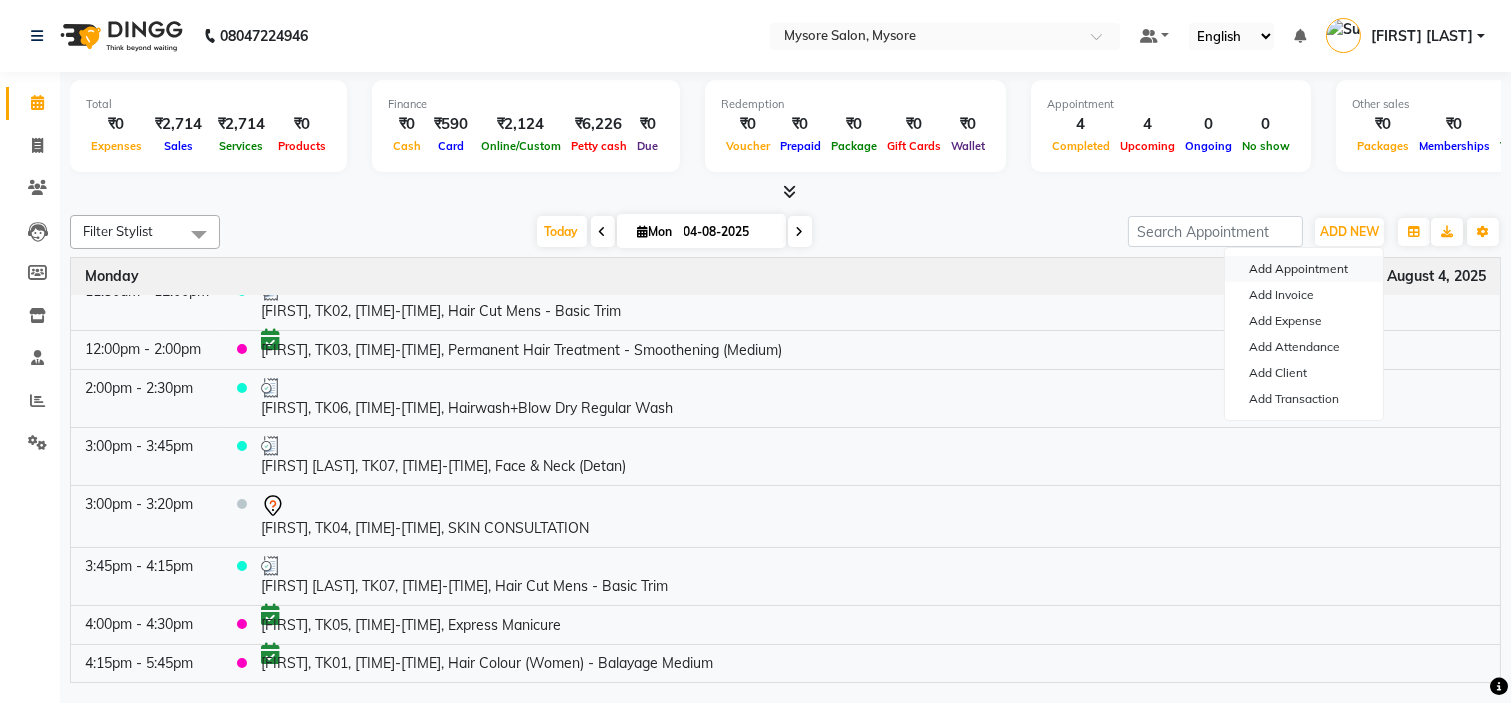 click on "Add Appointment" at bounding box center (1304, 269) 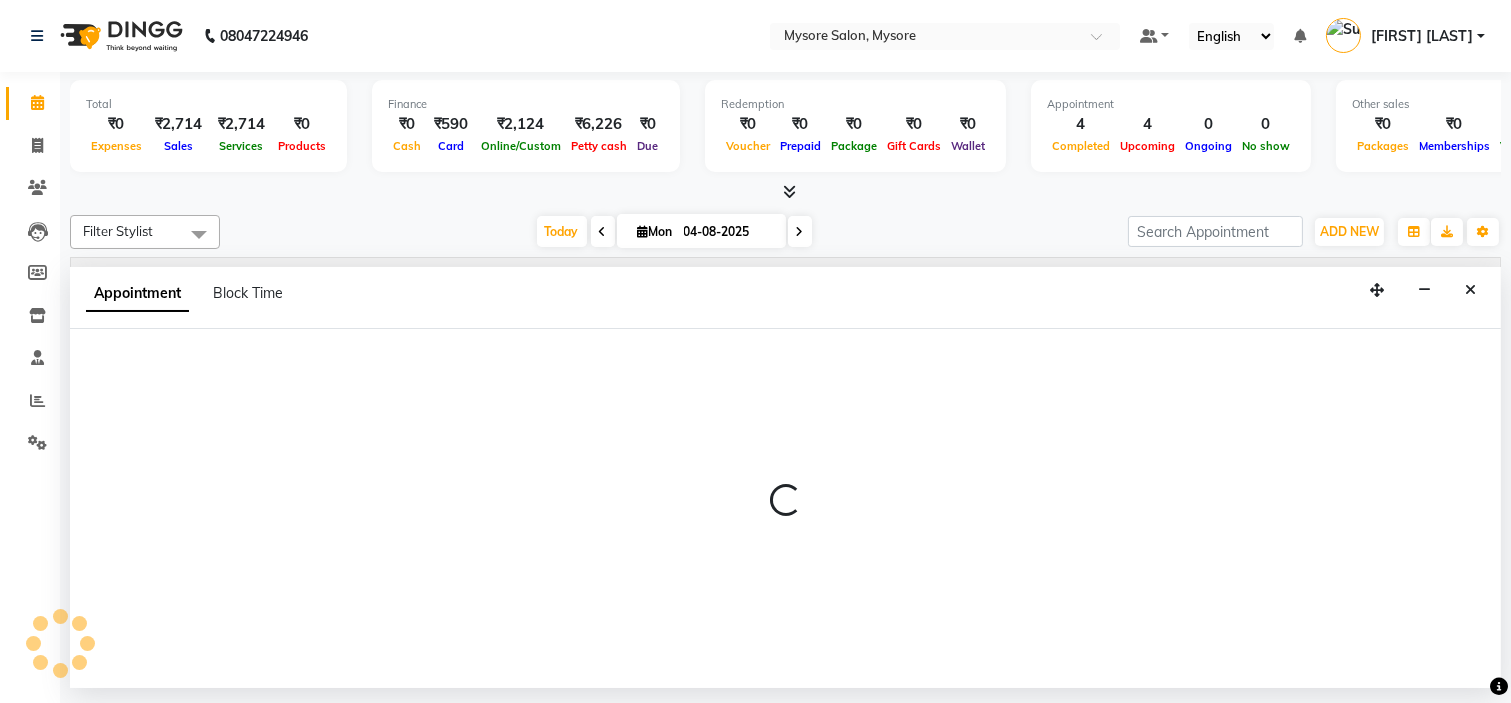 select on "540" 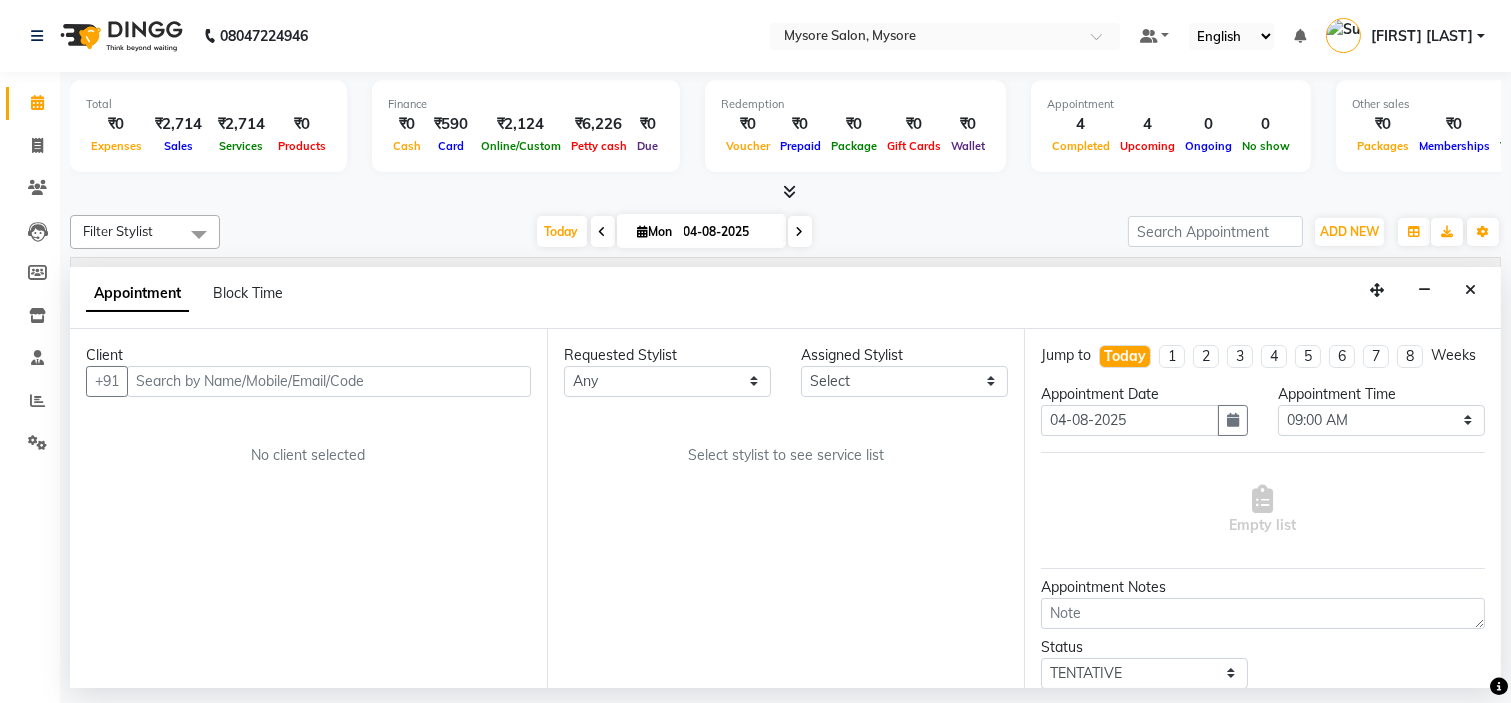 click at bounding box center [329, 381] 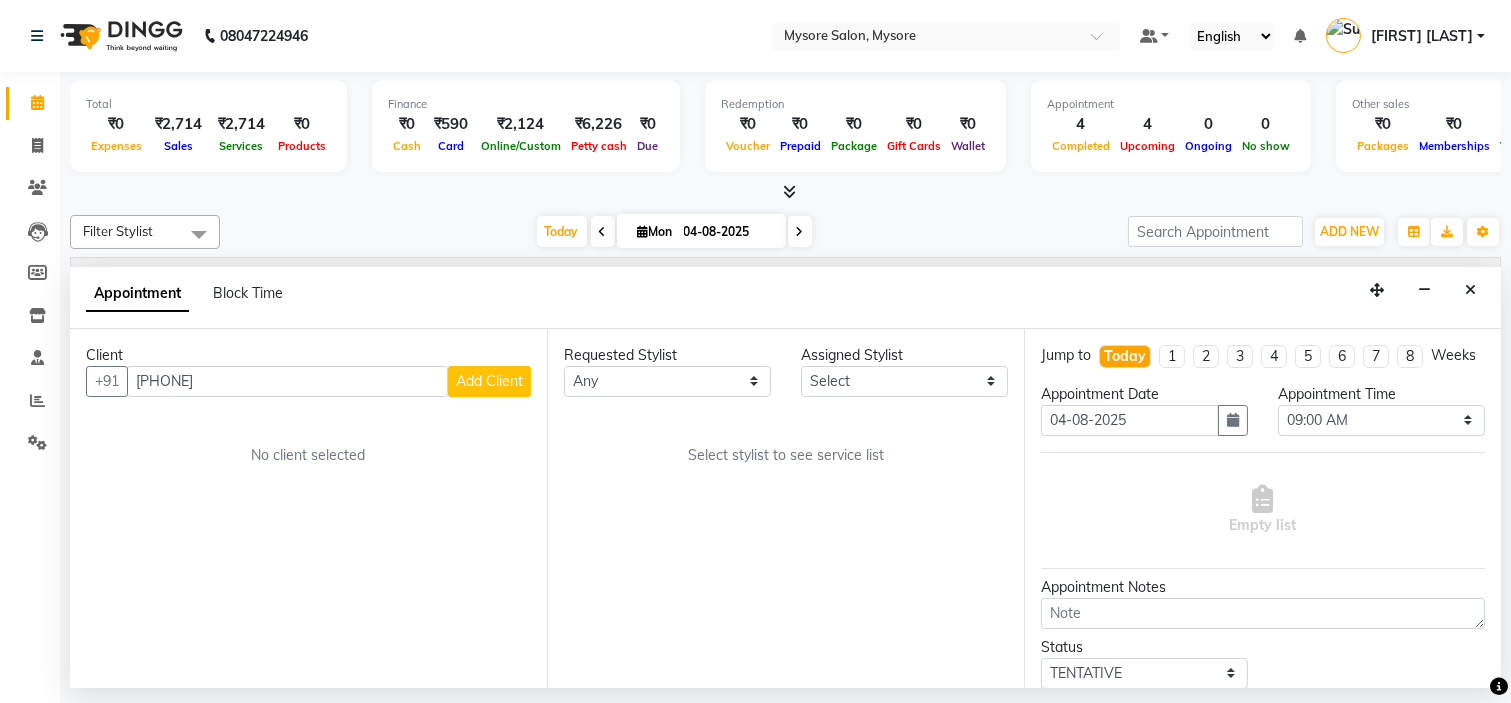 type on "[PHONE]" 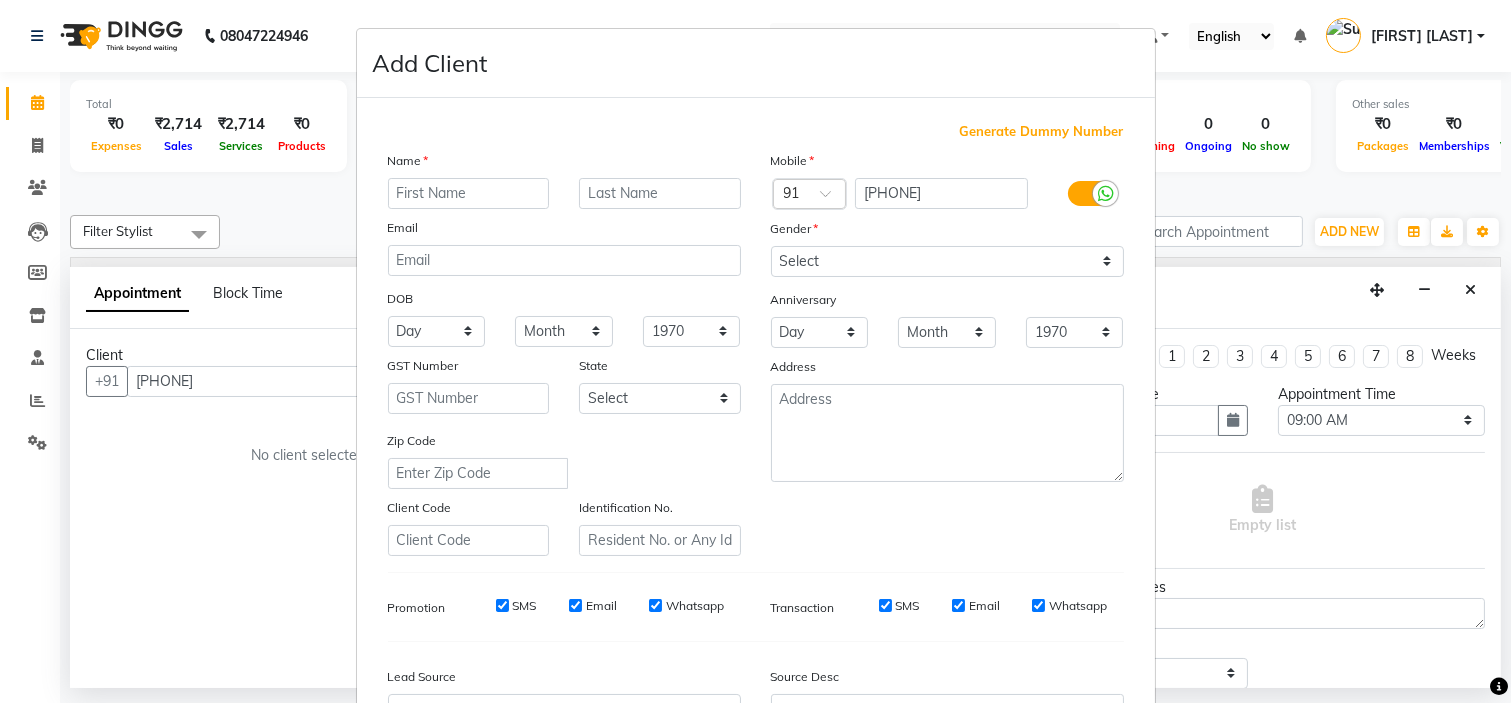 click at bounding box center (469, 193) 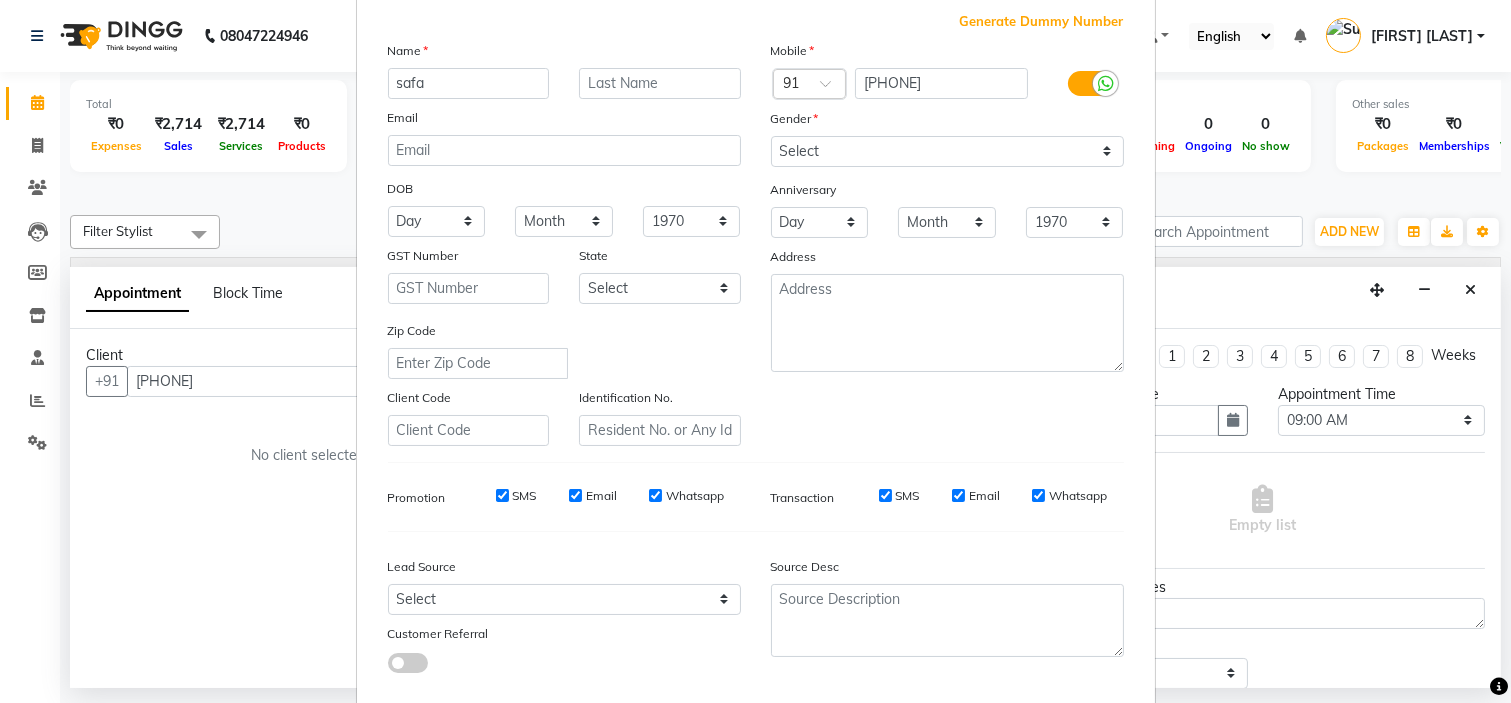 scroll, scrollTop: 145, scrollLeft: 0, axis: vertical 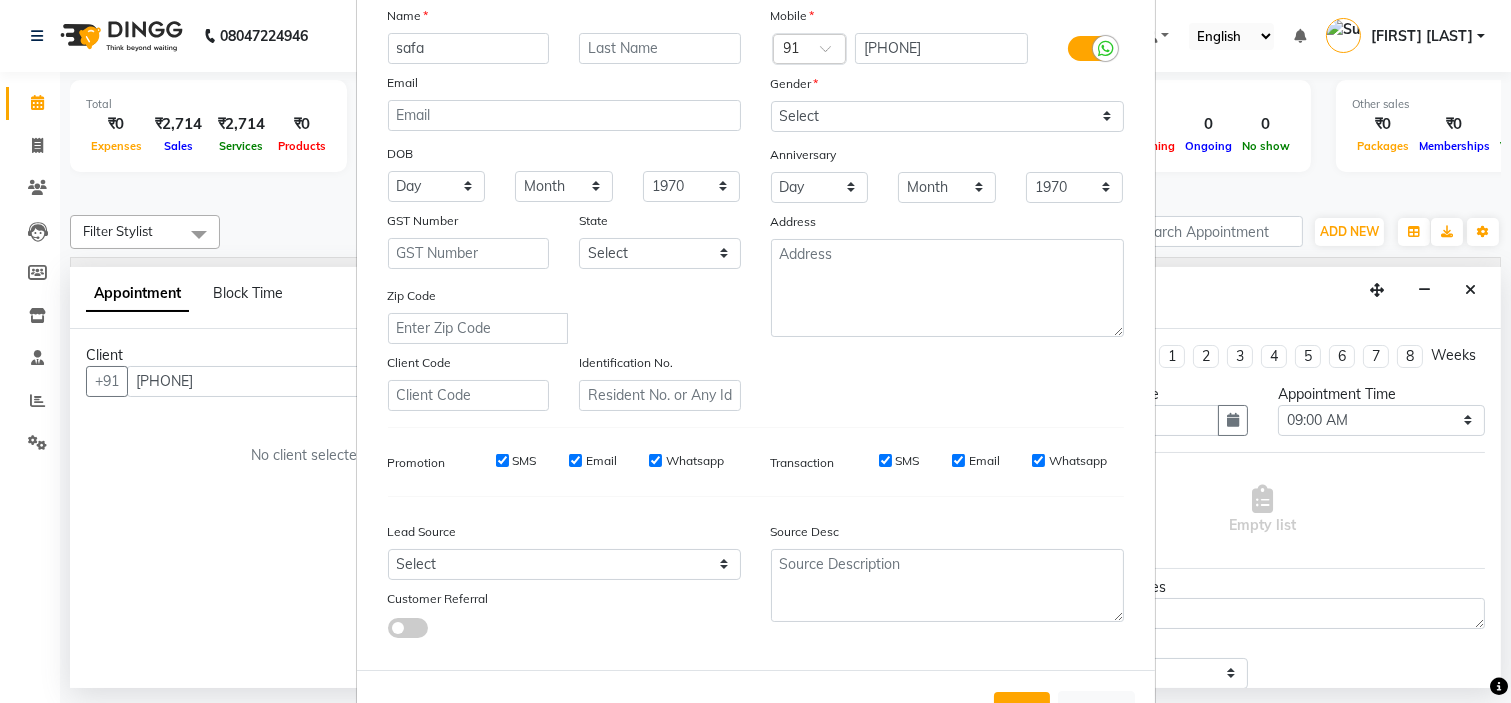 type on "safa" 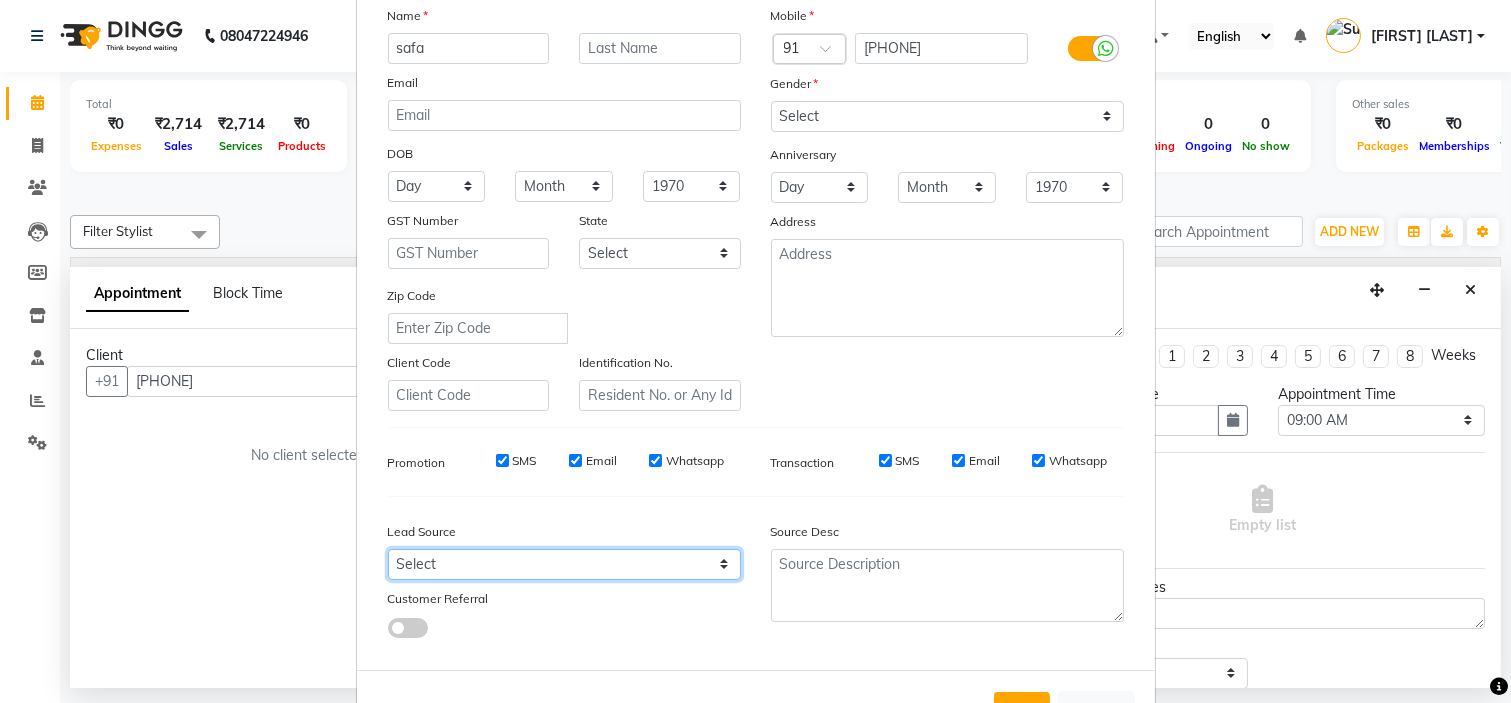 click on "Select Walk-in Referral Internet Friend Word of Mouth Advertisement Facebook JustDial Google Other Instagram  YouTube  WhatsApp" at bounding box center (564, 564) 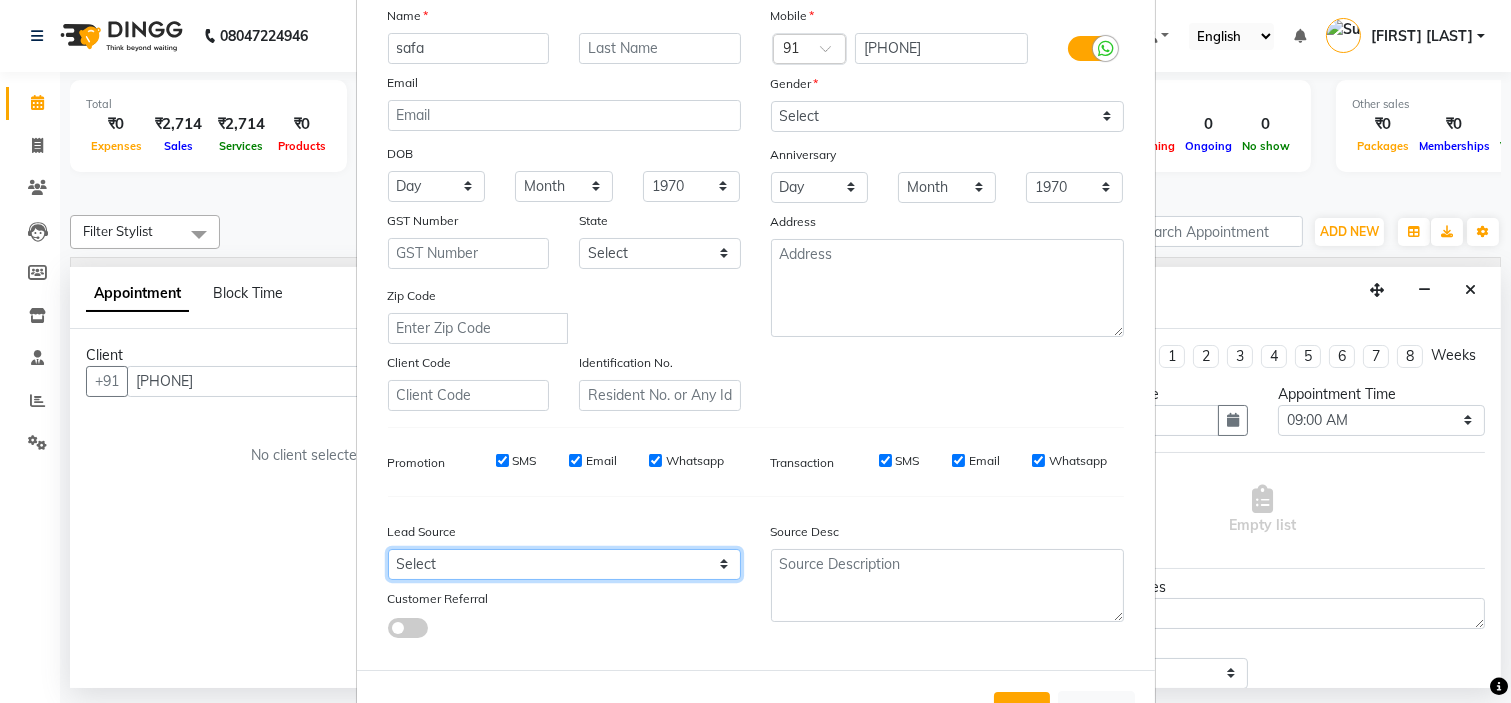 select on "40676" 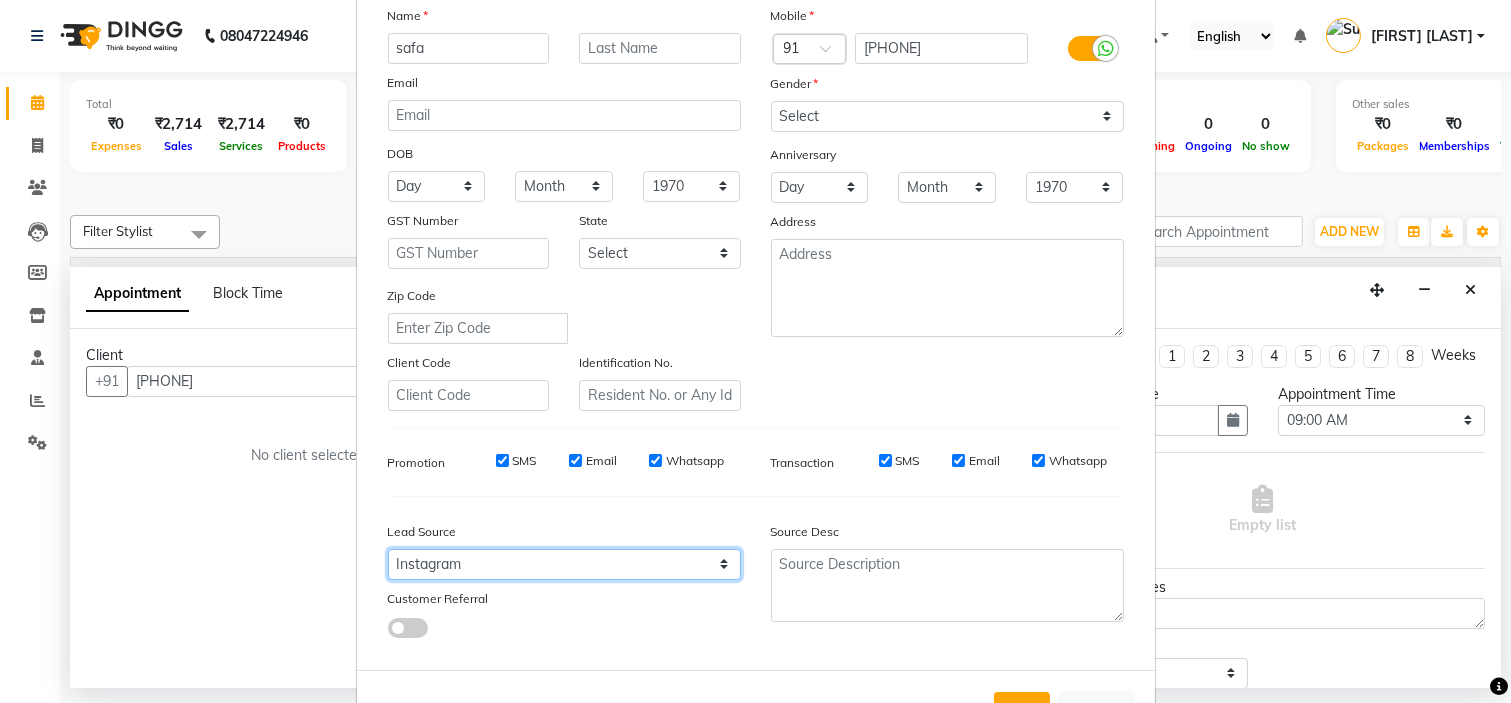 click on "Select Walk-in Referral Internet Friend Word of Mouth Advertisement Facebook JustDial Google Other Instagram  YouTube  WhatsApp" at bounding box center (564, 564) 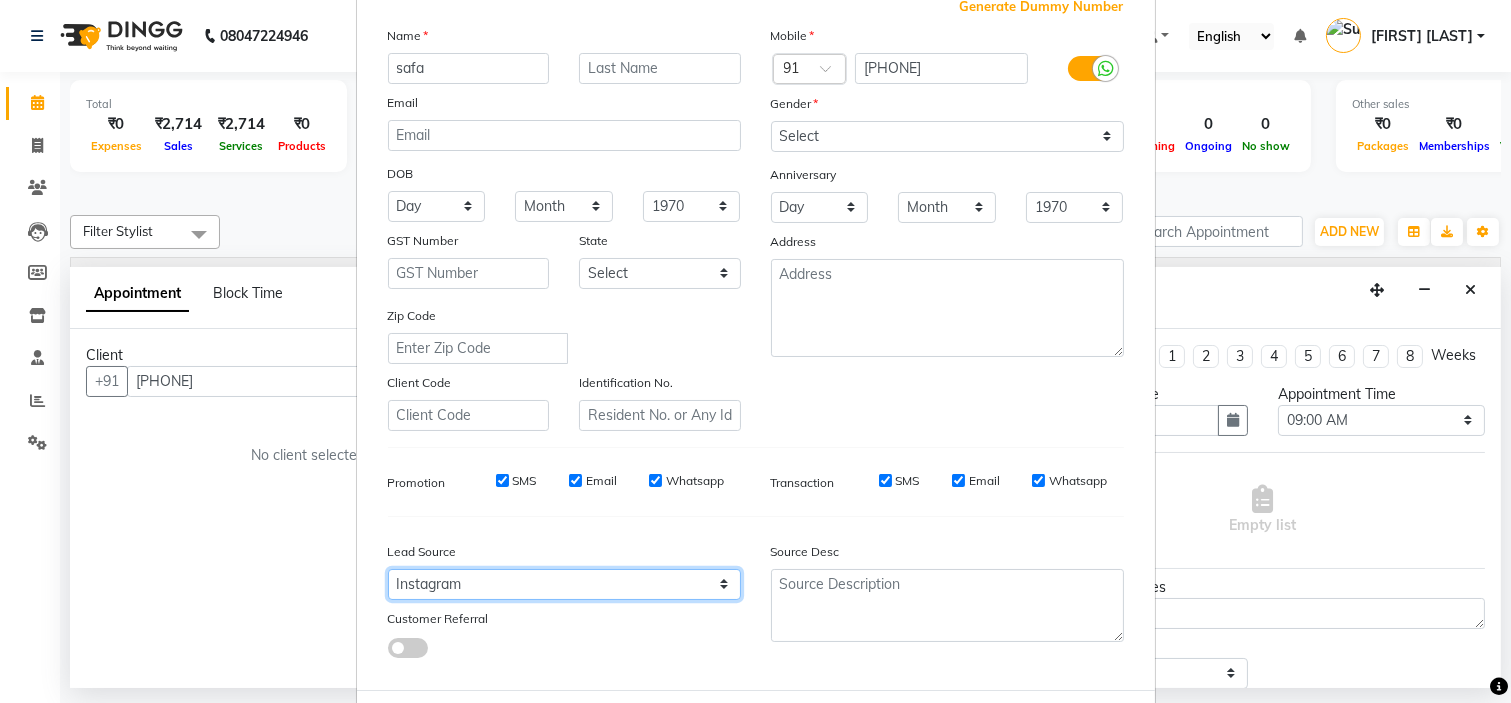 scroll, scrollTop: 45, scrollLeft: 0, axis: vertical 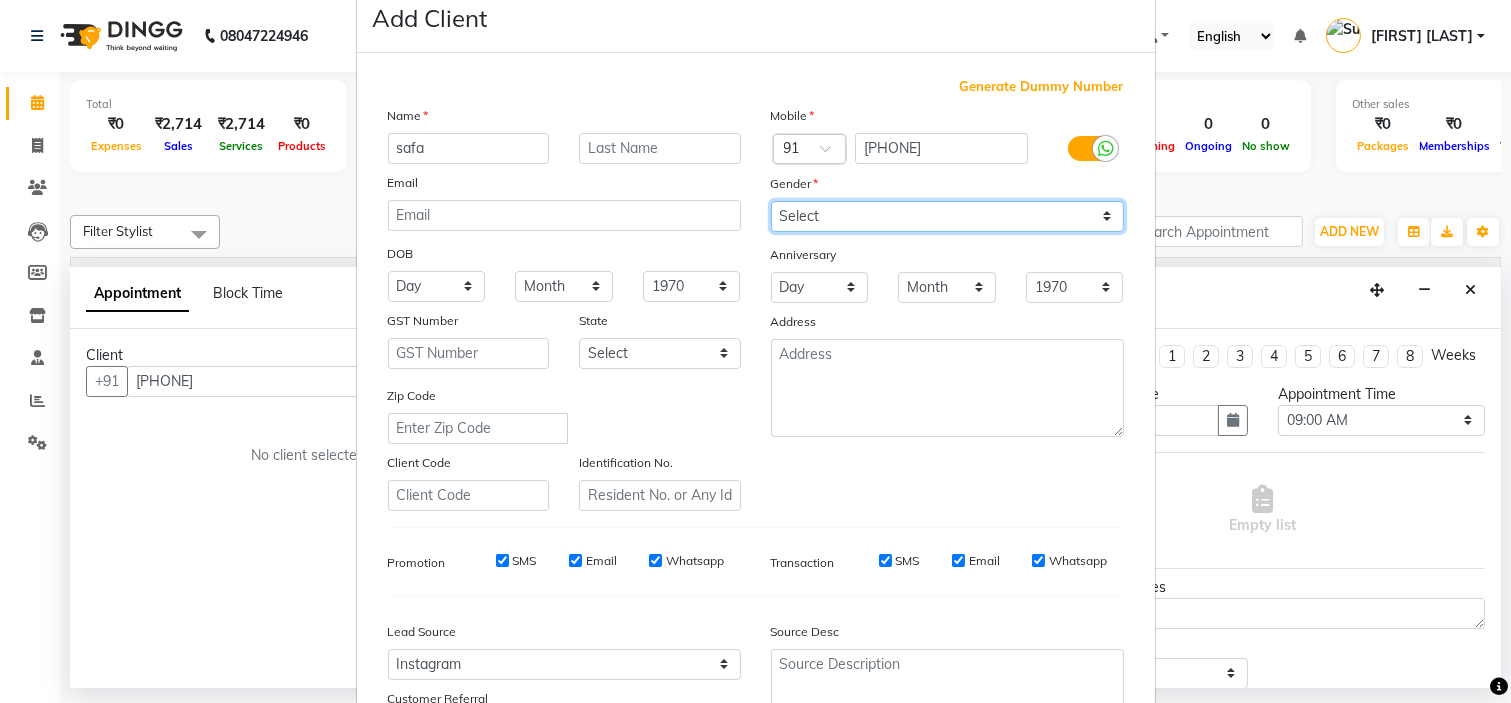 click on "Select Male Female Other Prefer Not To Say" at bounding box center (947, 216) 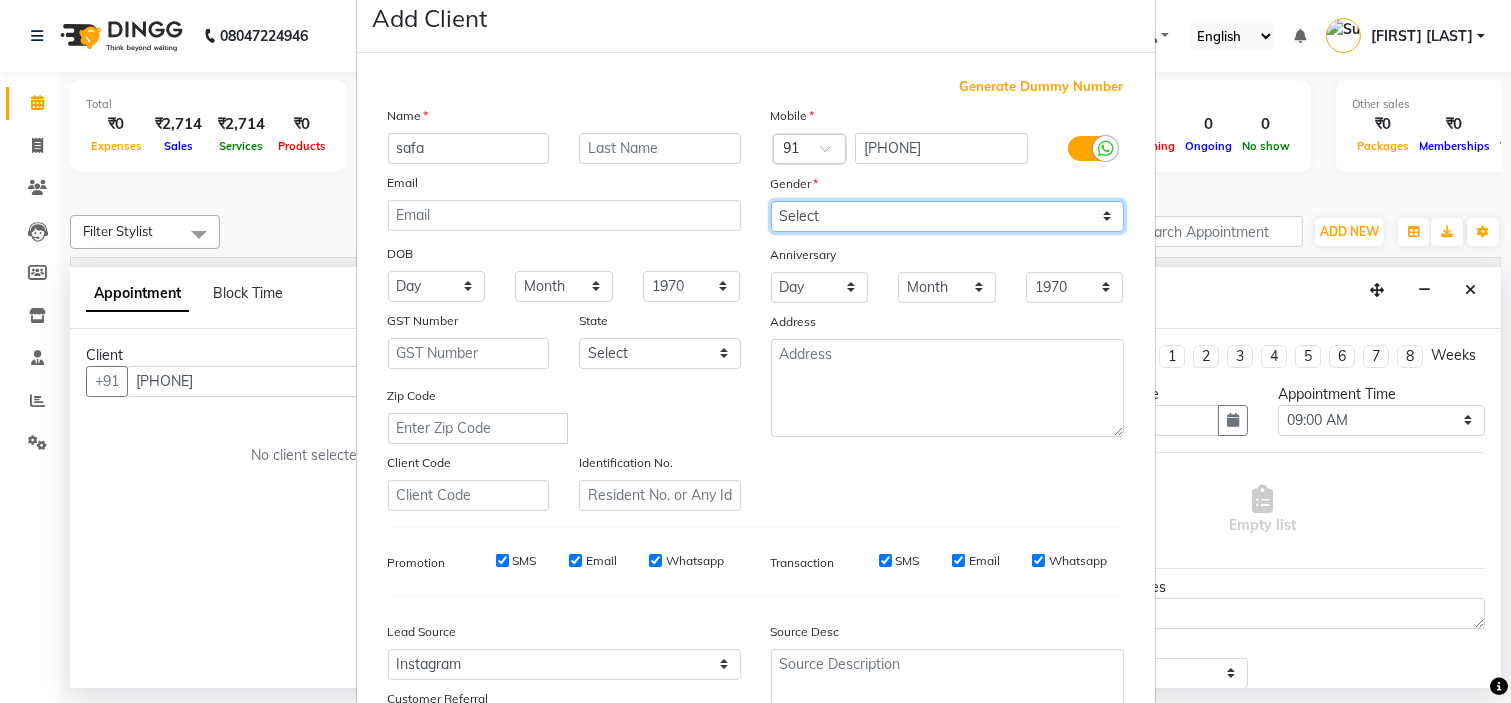 select on "female" 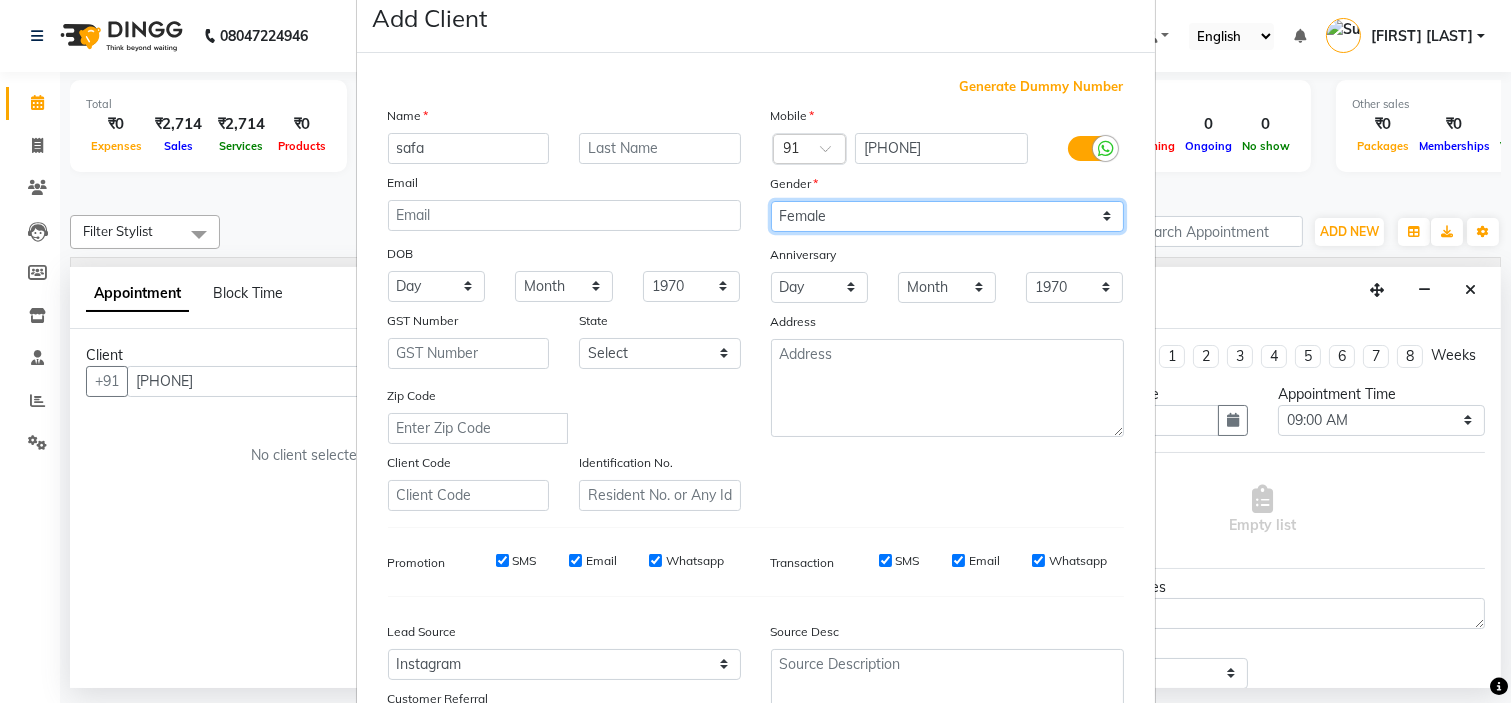 click on "Select Male Female Other Prefer Not To Say" at bounding box center [947, 216] 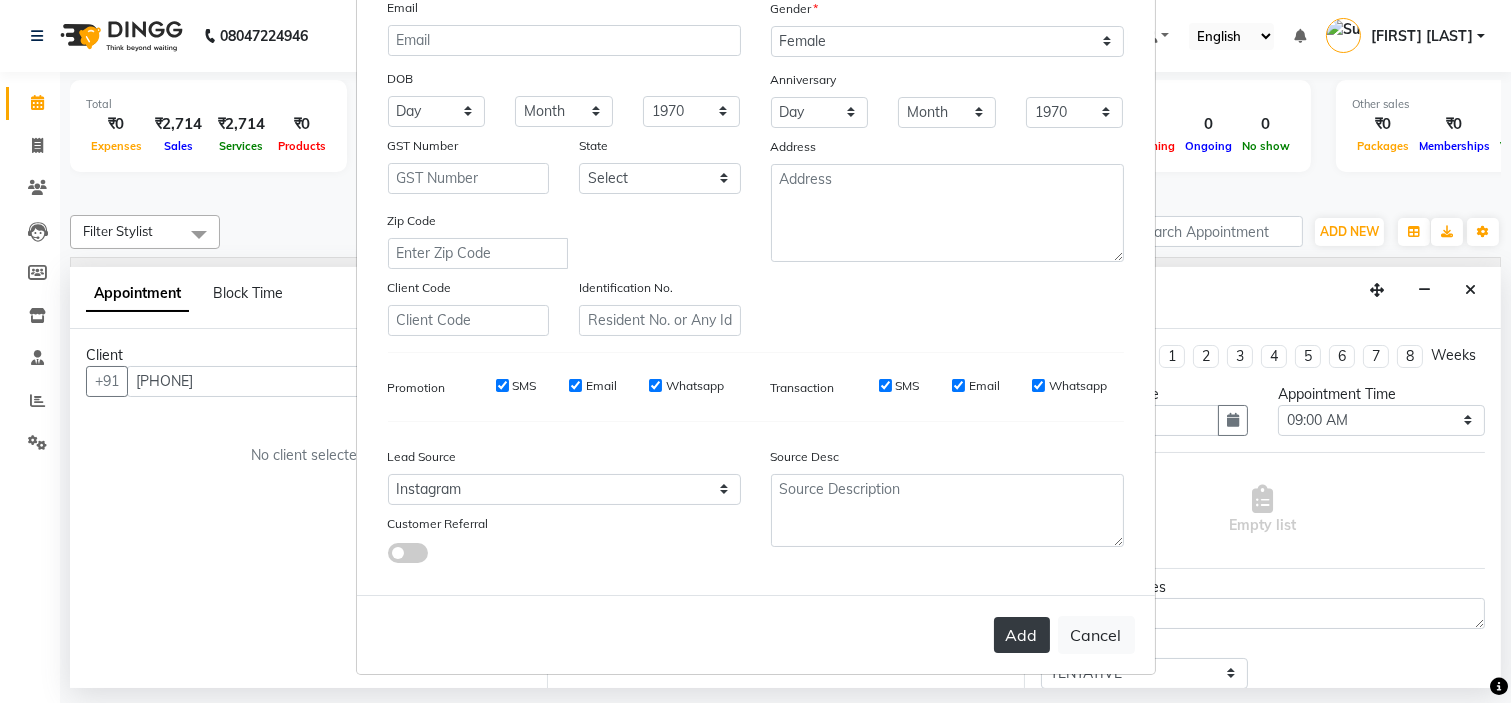 click on "Add" at bounding box center [1022, 635] 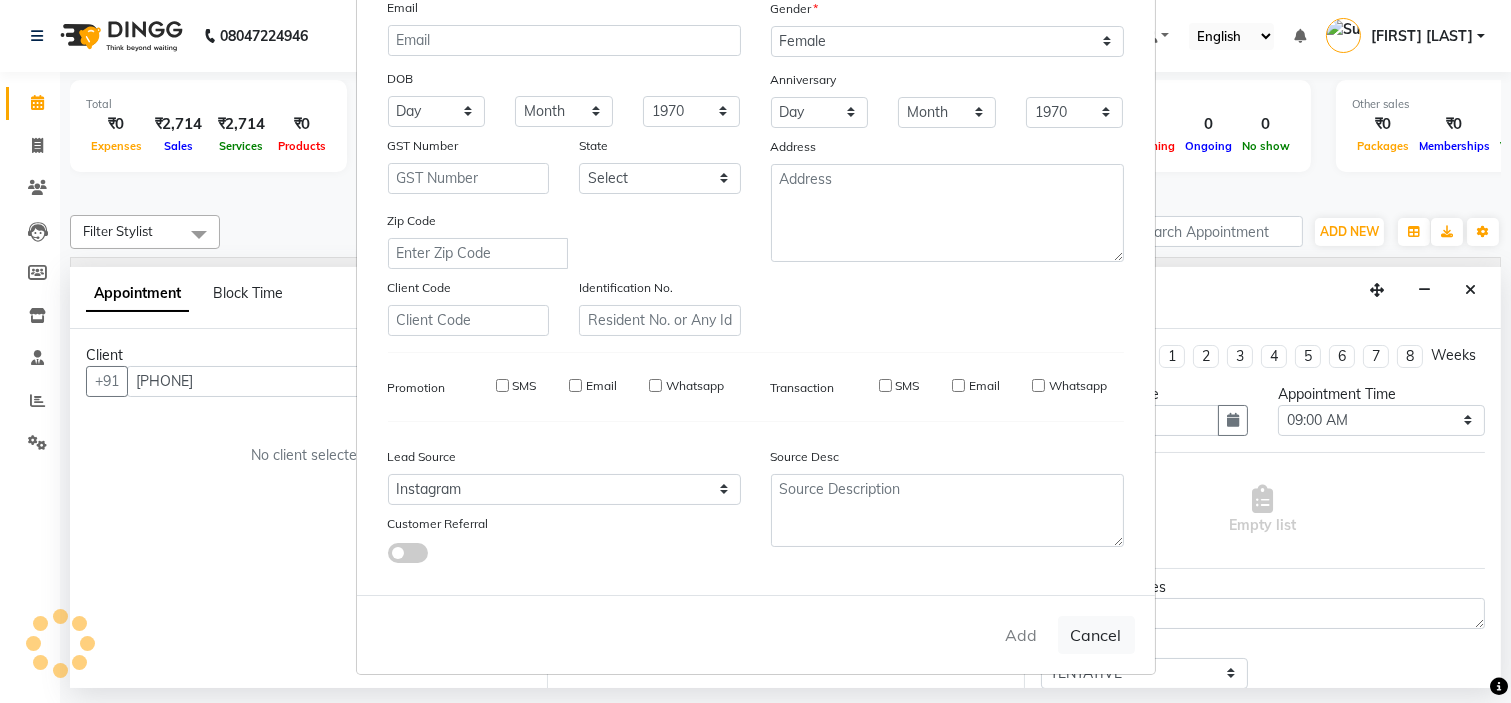 type 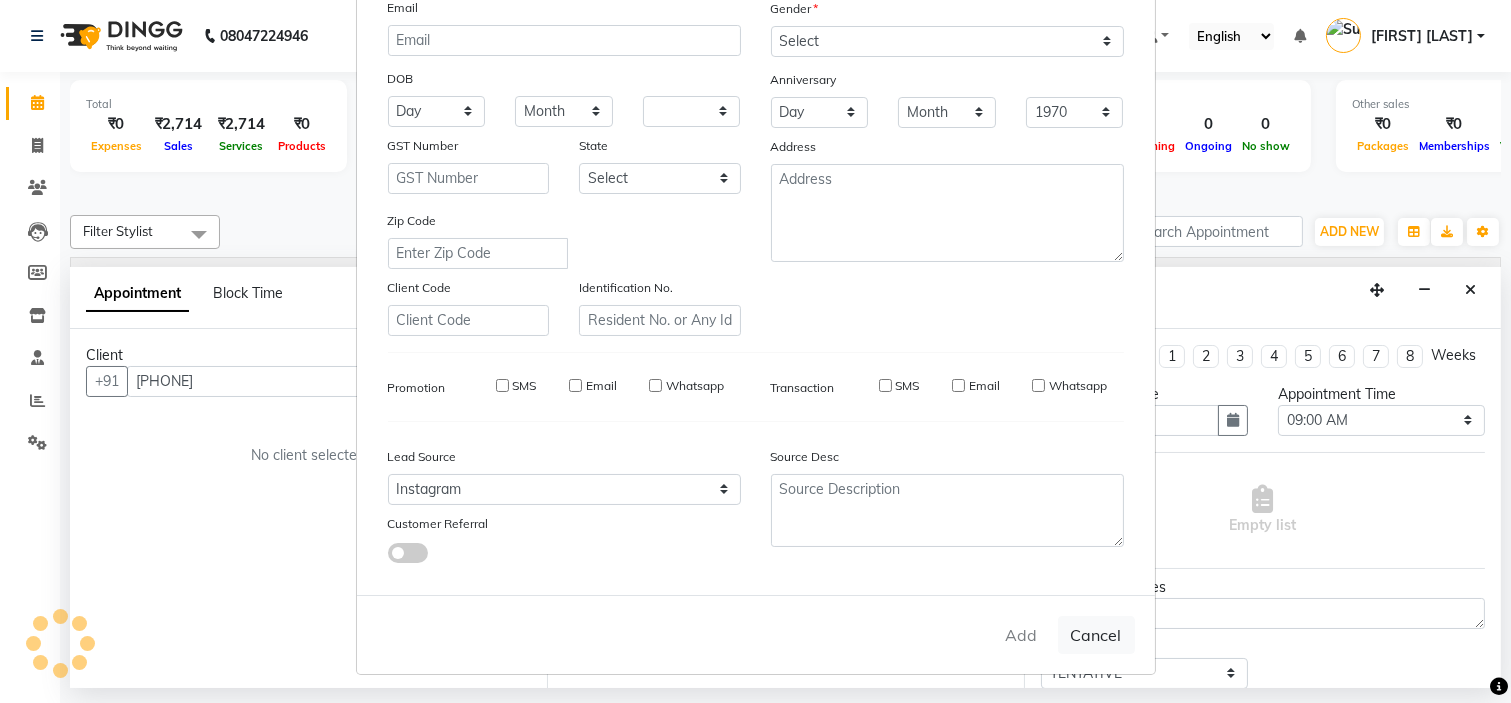select 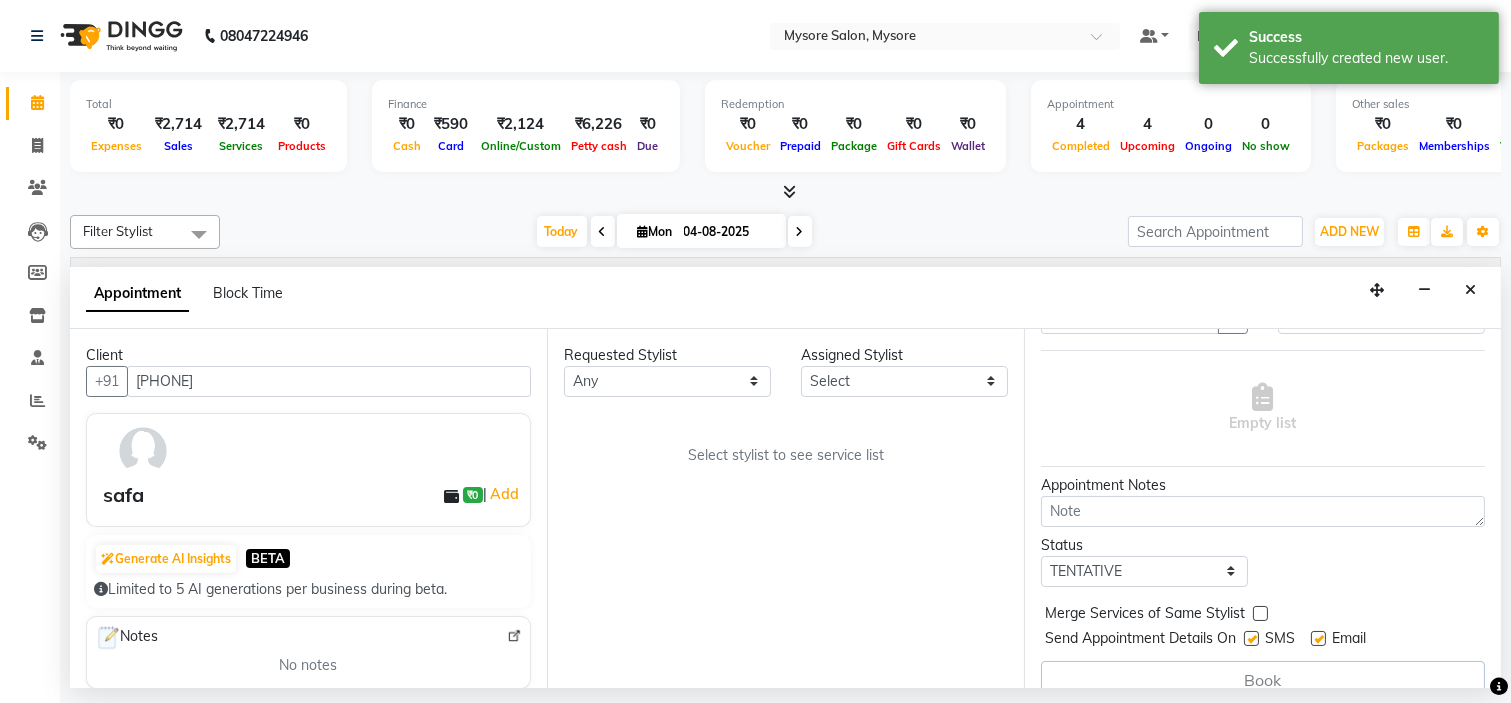 scroll, scrollTop: 147, scrollLeft: 0, axis: vertical 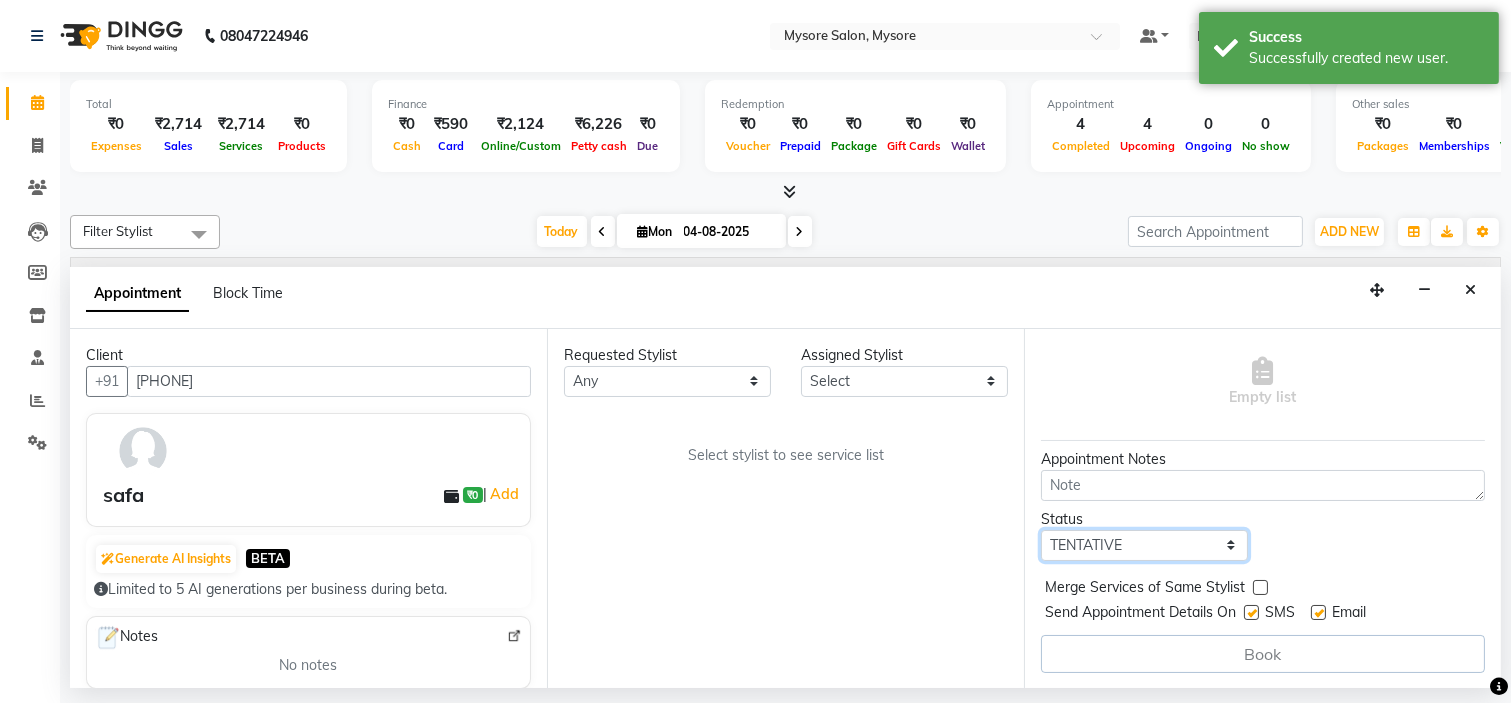 click on "Select TENTATIVE CONFIRM CHECK-IN UPCOMING" at bounding box center (1144, 545) 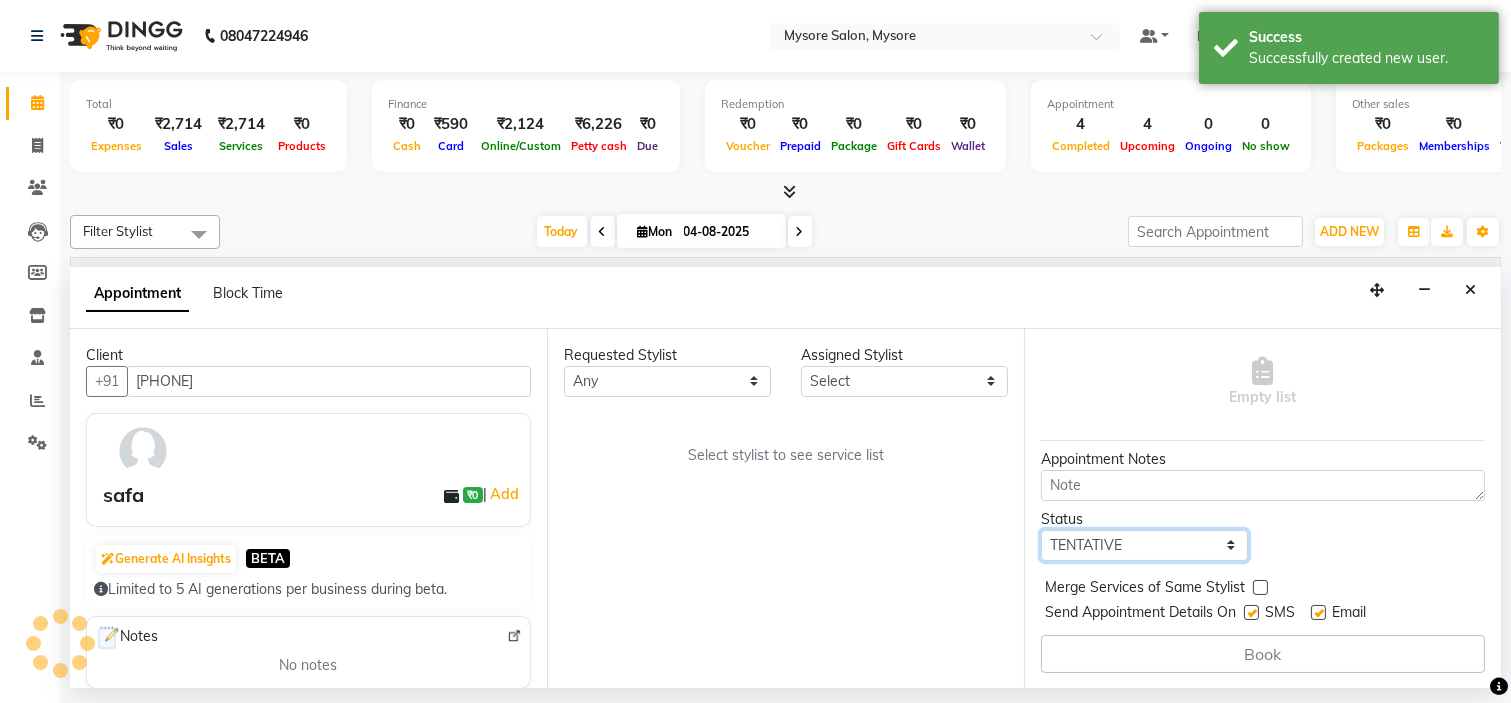 select on "confirm booking" 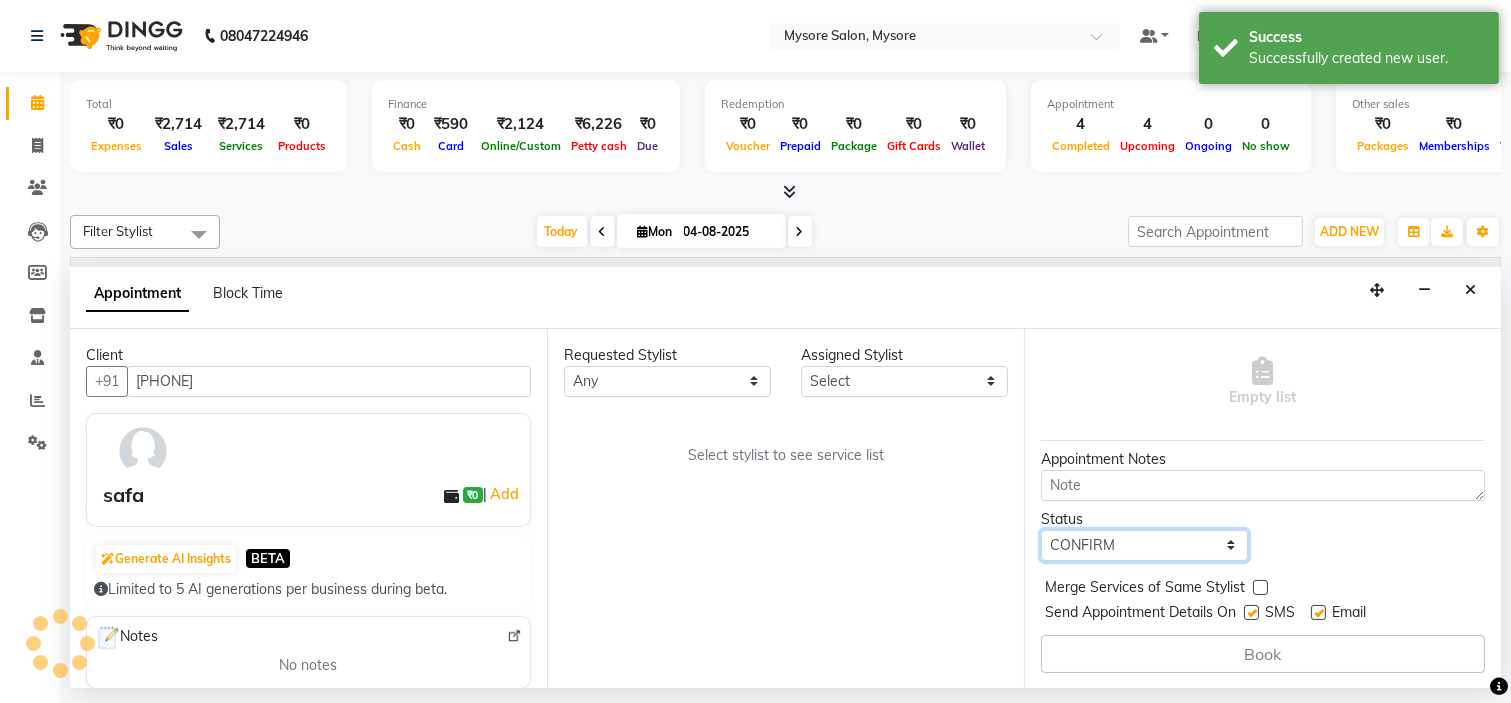 click on "Select TENTATIVE CONFIRM CHECK-IN UPCOMING" at bounding box center [1144, 545] 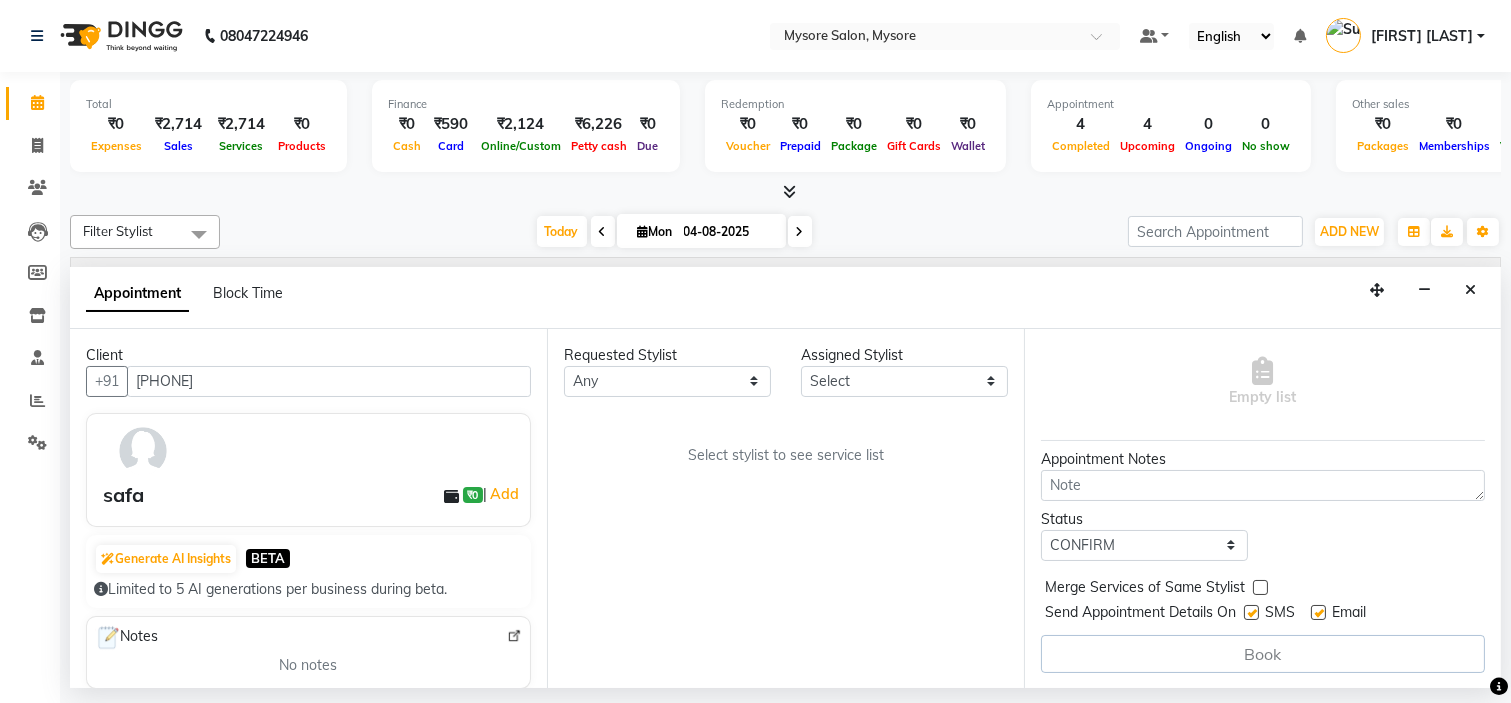 click on "Book" at bounding box center [1263, 654] 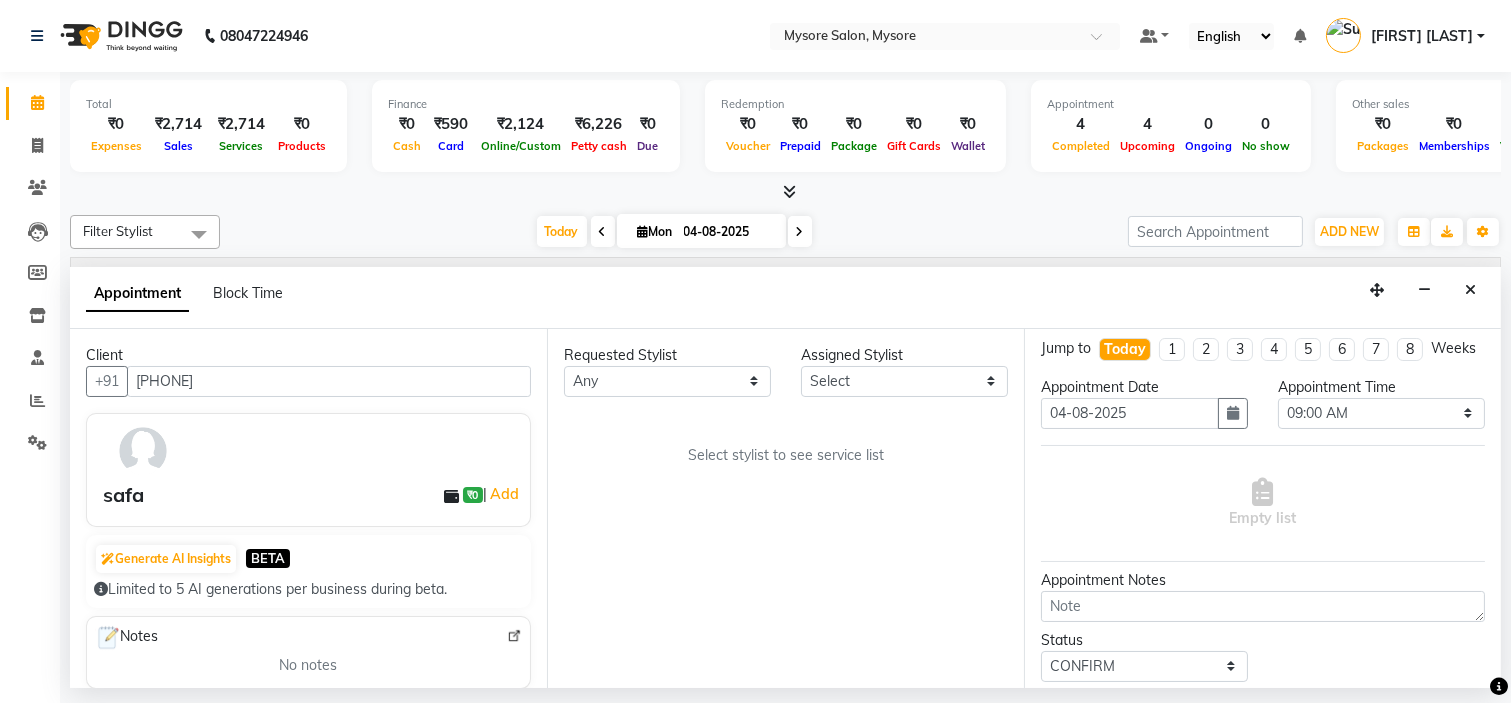 scroll, scrollTop: 0, scrollLeft: 0, axis: both 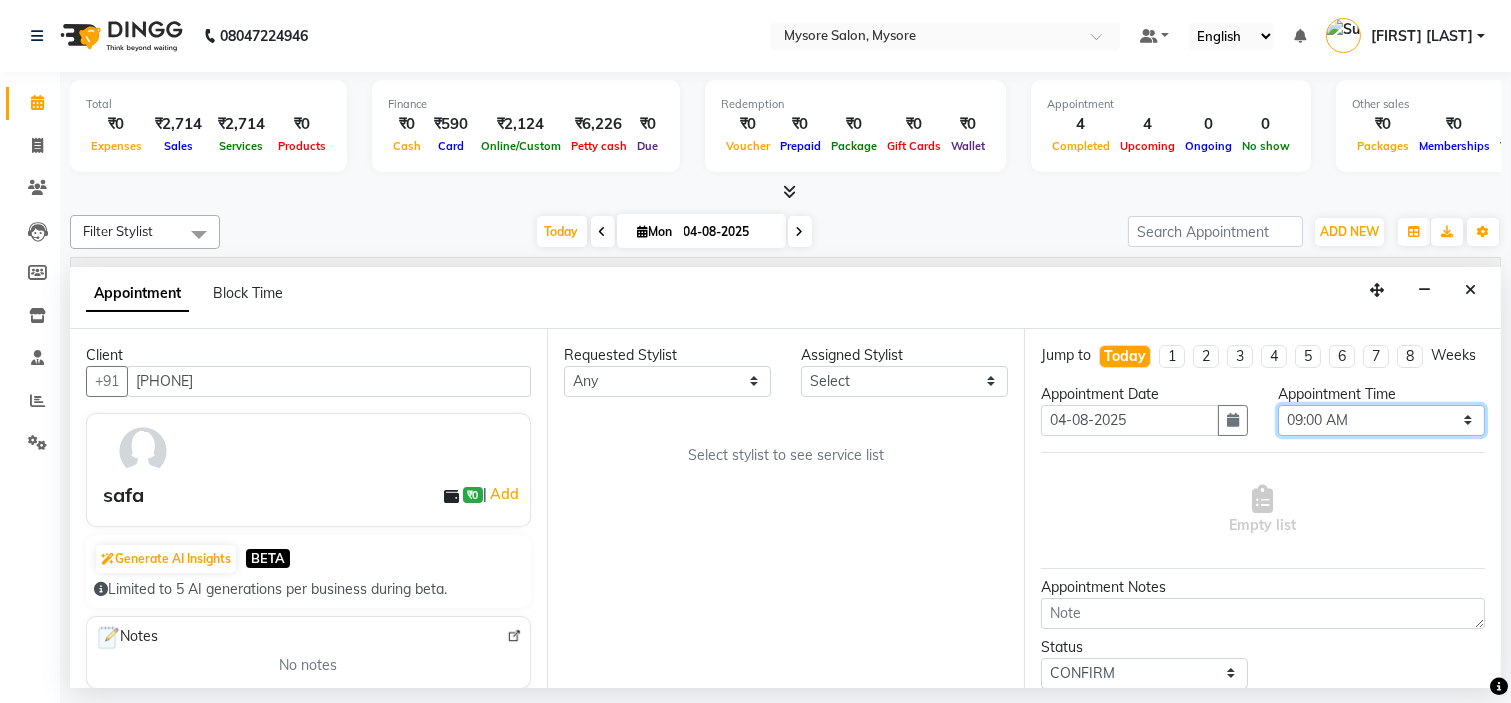 click on "Select 09:00 AM 09:15 AM 09:30 AM 09:45 AM 10:00 AM 10:15 AM 10:30 AM 10:45 AM 11:00 AM 11:15 AM 11:30 AM 11:45 AM 12:00 PM 12:15 PM 12:30 PM 12:45 PM 01:00 PM 01:15 PM 01:30 PM 01:45 PM 02:00 PM 02:15 PM 02:30 PM 02:45 PM 03:00 PM 03:15 PM 03:30 PM 03:45 PM 04:00 PM 04:15 PM 04:30 PM 04:45 PM 05:00 PM 05:15 PM 05:30 PM 05:45 PM 06:00 PM 06:15 PM 06:30 PM 06:45 PM 07:00 PM 07:15 PM 07:30 PM 07:45 PM 08:00 PM" at bounding box center [1381, 420] 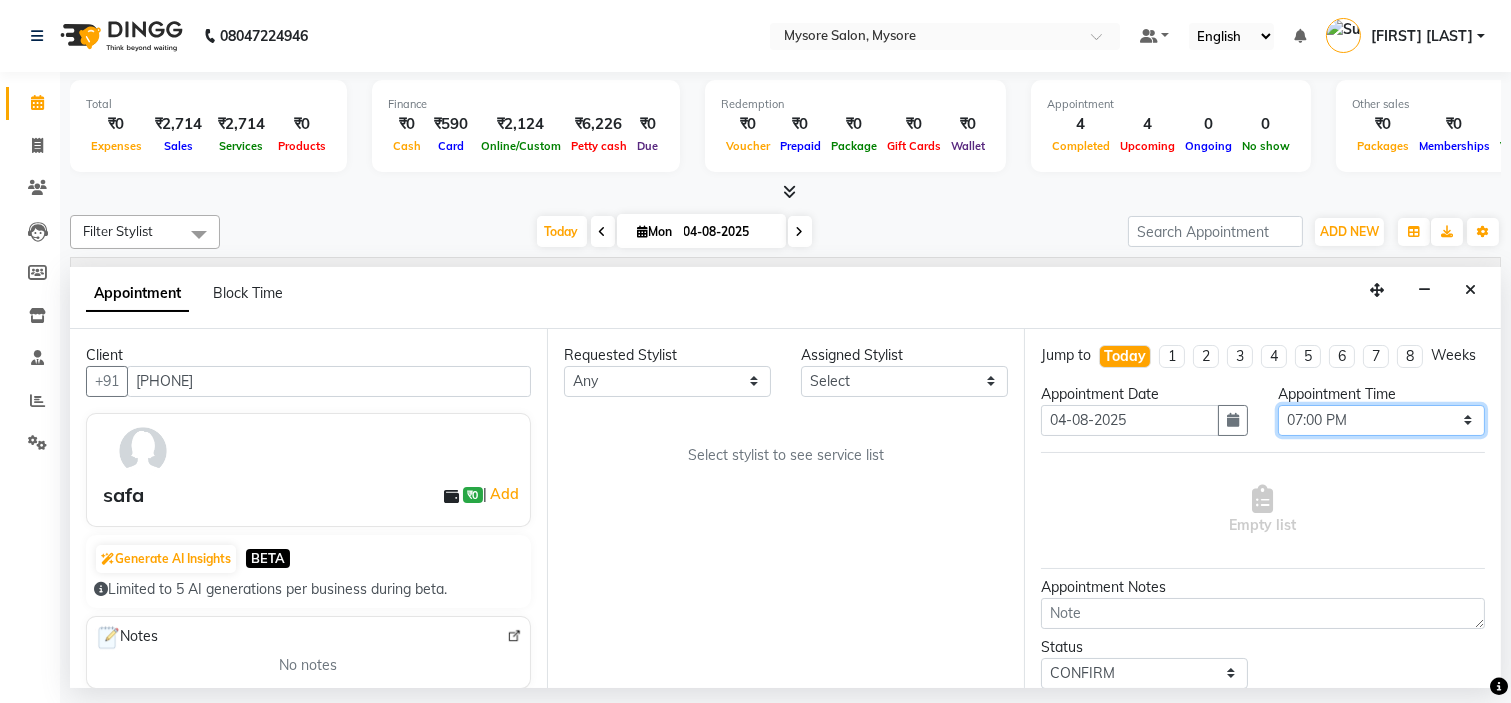 click on "Select 09:00 AM 09:15 AM 09:30 AM 09:45 AM 10:00 AM 10:15 AM 10:30 AM 10:45 AM 11:00 AM 11:15 AM 11:30 AM 11:45 AM 12:00 PM 12:15 PM 12:30 PM 12:45 PM 01:00 PM 01:15 PM 01:30 PM 01:45 PM 02:00 PM 02:15 PM 02:30 PM 02:45 PM 03:00 PM 03:15 PM 03:30 PM 03:45 PM 04:00 PM 04:15 PM 04:30 PM 04:45 PM 05:00 PM 05:15 PM 05:30 PM 05:45 PM 06:00 PM 06:15 PM 06:30 PM 06:45 PM 07:00 PM 07:15 PM 07:30 PM 07:45 PM 08:00 PM" at bounding box center [1381, 420] 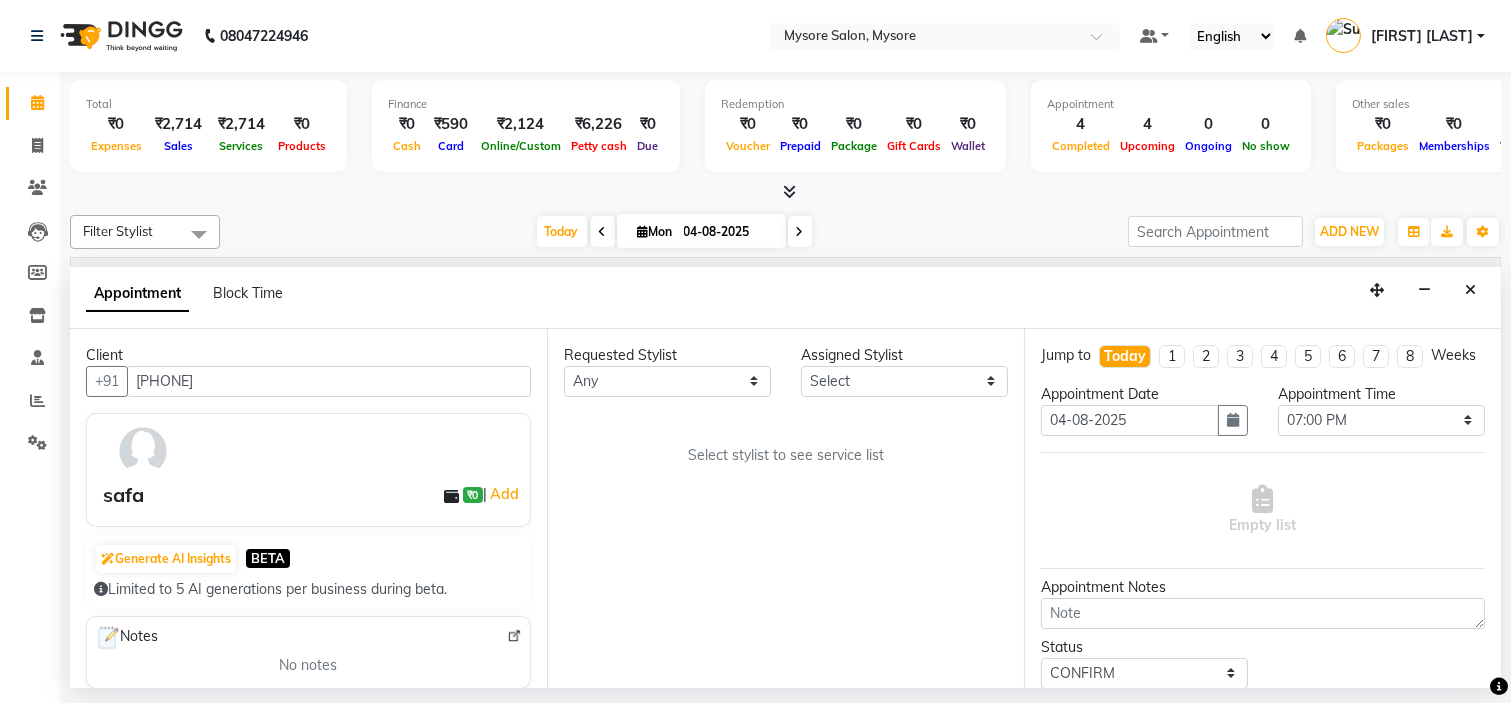 click on "Appointment Notes" at bounding box center (1263, 587) 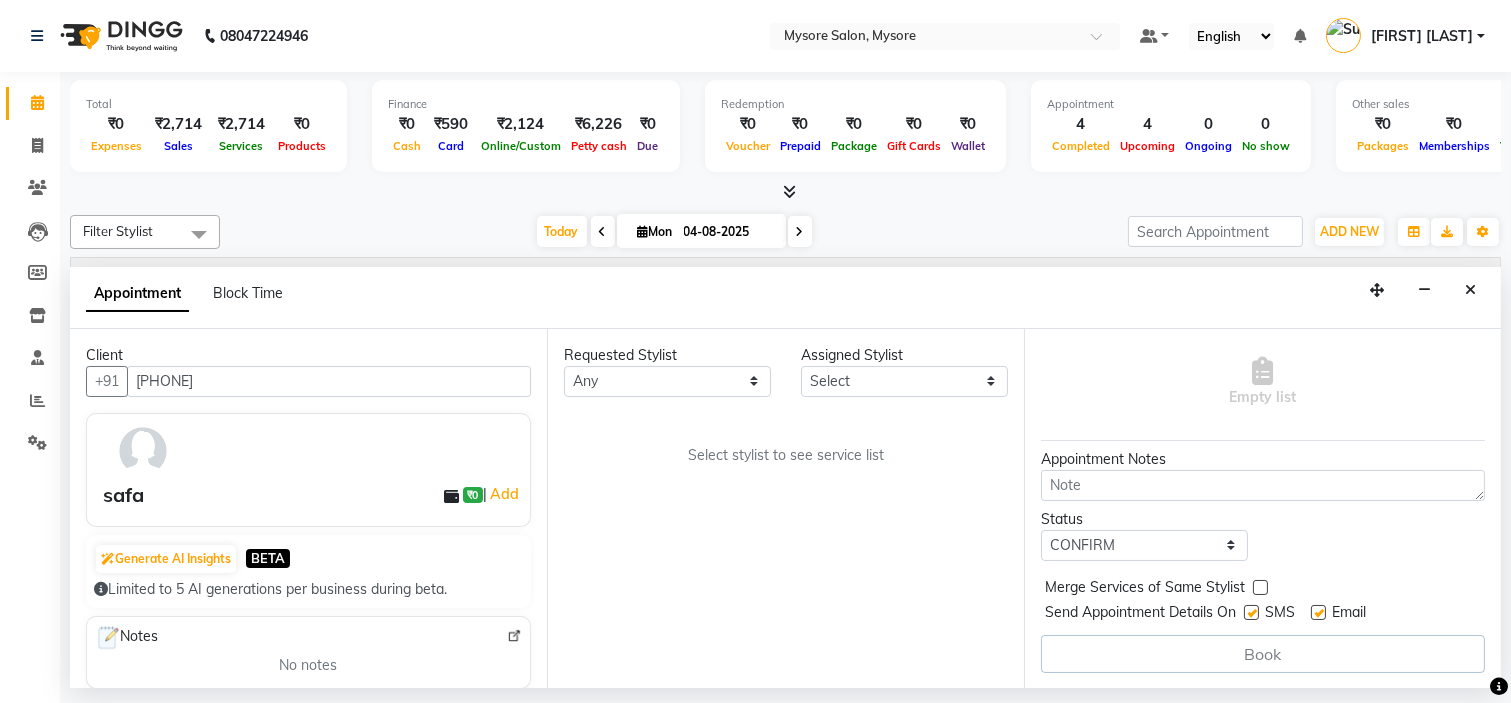 click on "Book" at bounding box center (1263, 654) 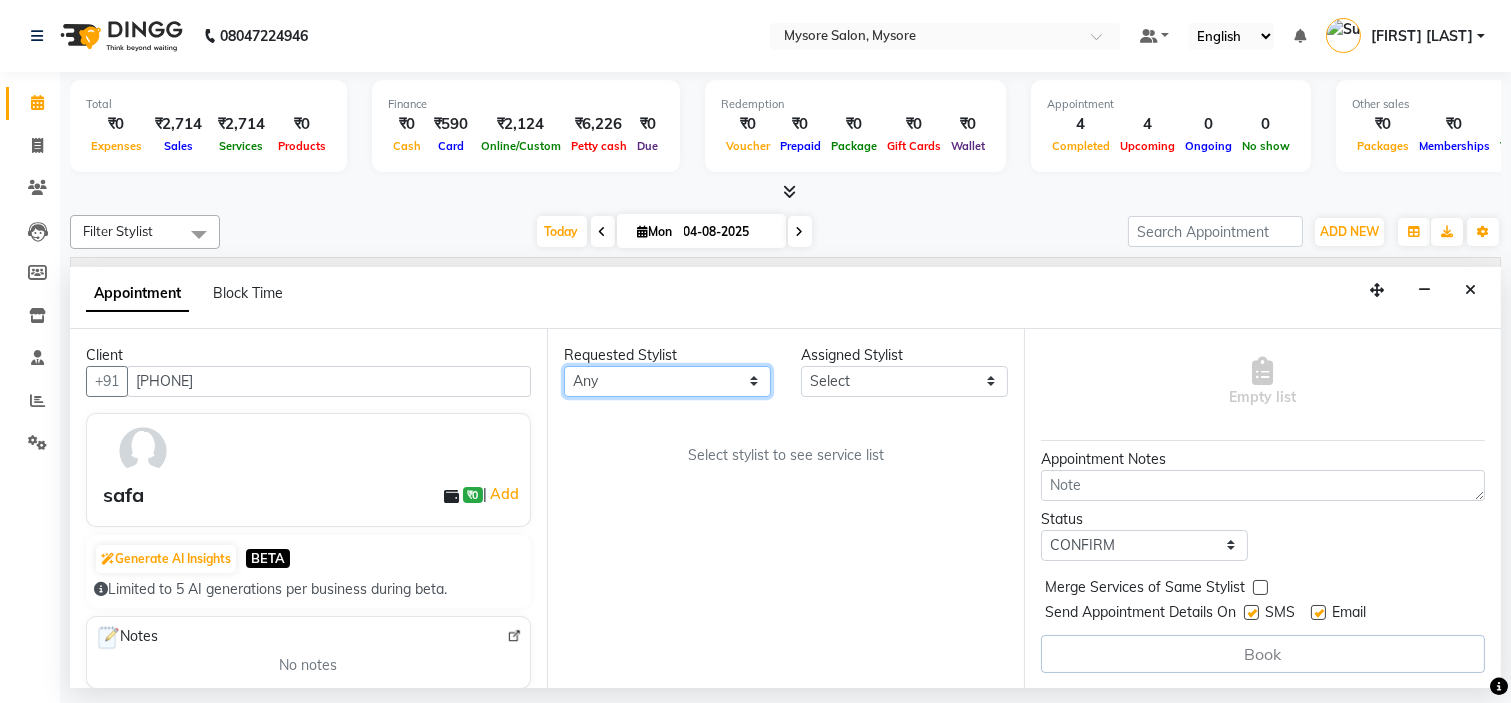 click on "Any Ankita Arti Ashwini Ayaan DR. Apurva Fatma Jayshree Lakshmi Paul Ruhul alom Shangnimwon Steve Sumaiya Banu Sumit Teja Tezz The Glam Room Mysore" at bounding box center (667, 381) 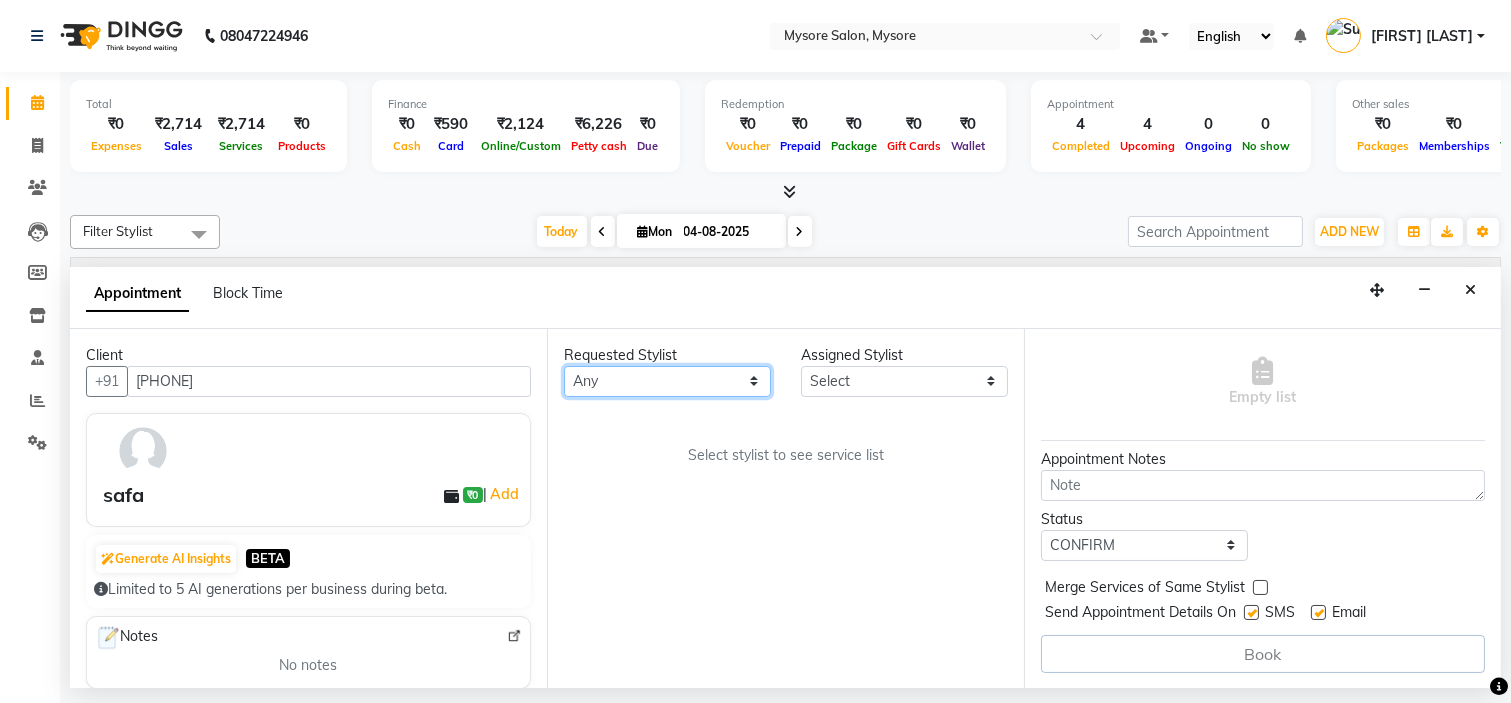 select on "35251" 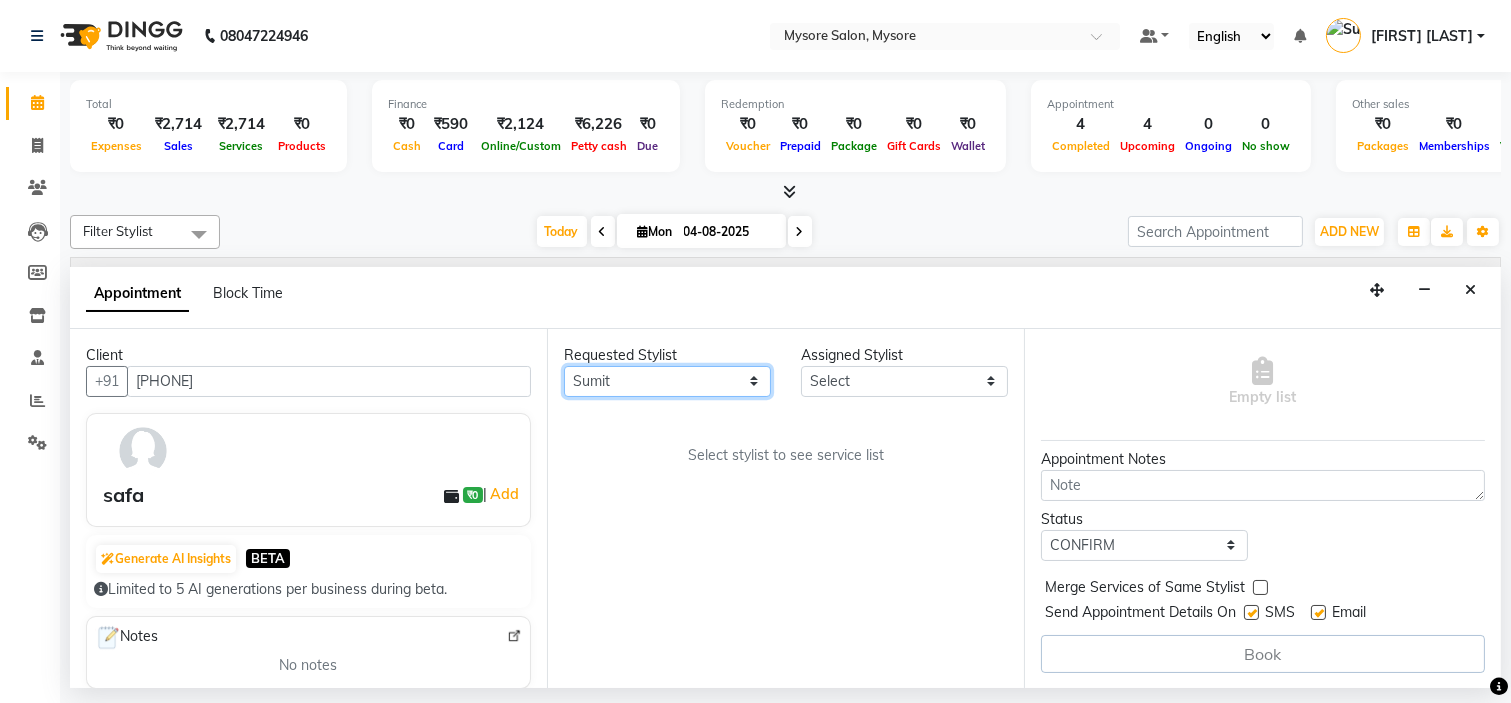 click on "Any Ankita Arti Ashwini Ayaan DR. Apurva Fatma Jayshree Lakshmi Paul Ruhul alom Shangnimwon Steve Sumaiya Banu Sumit Teja Tezz The Glam Room Mysore" at bounding box center [667, 381] 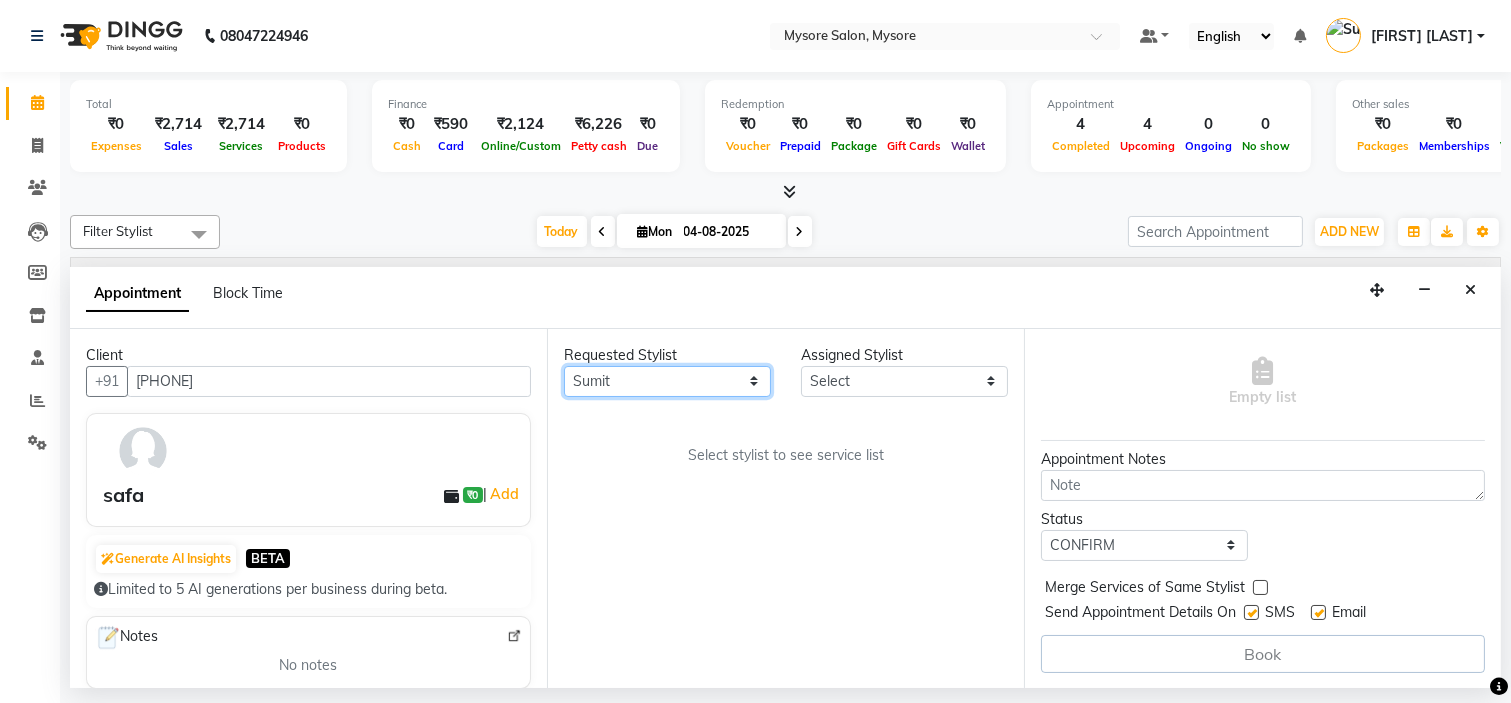select on "35251" 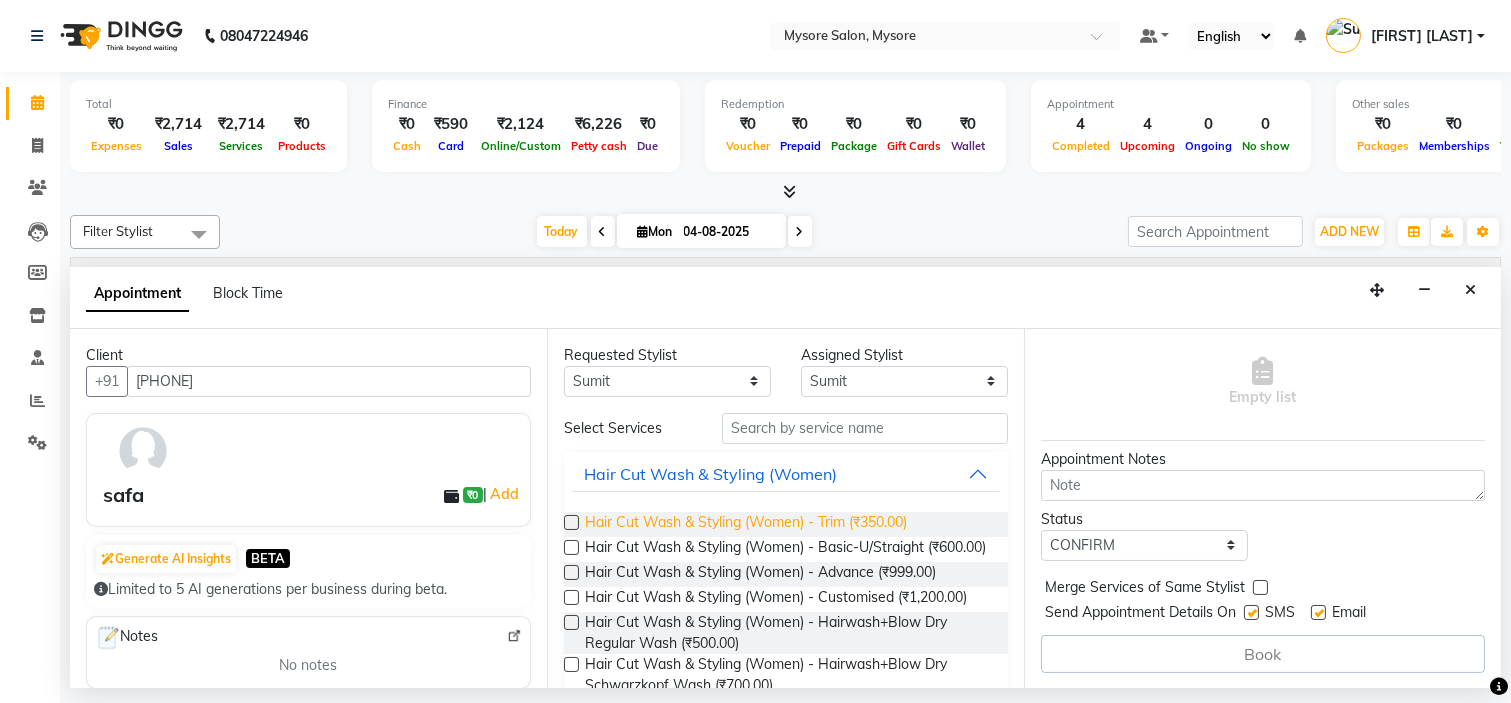 click on "Hair Cut Wash & Styling (Women) - Trim (₹350.00)" at bounding box center (746, 524) 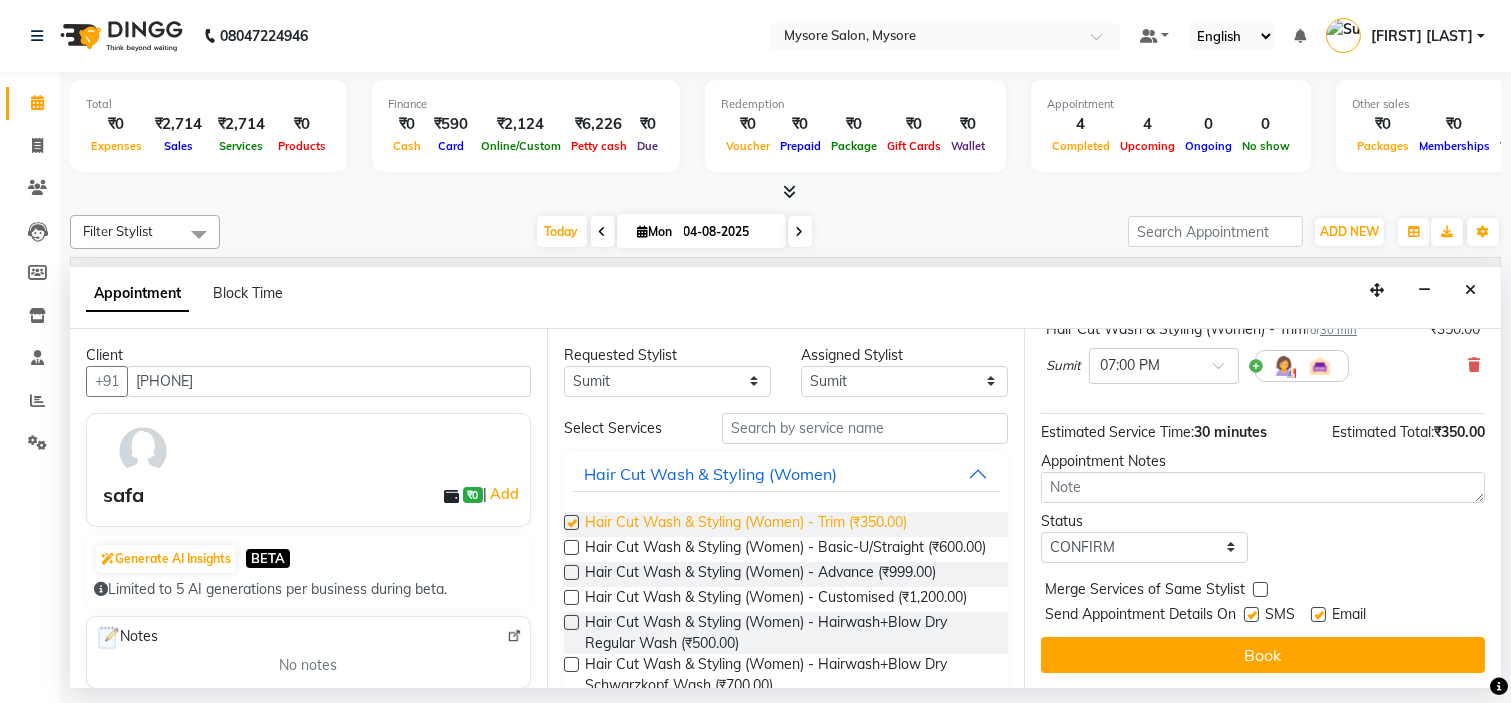 checkbox on "false" 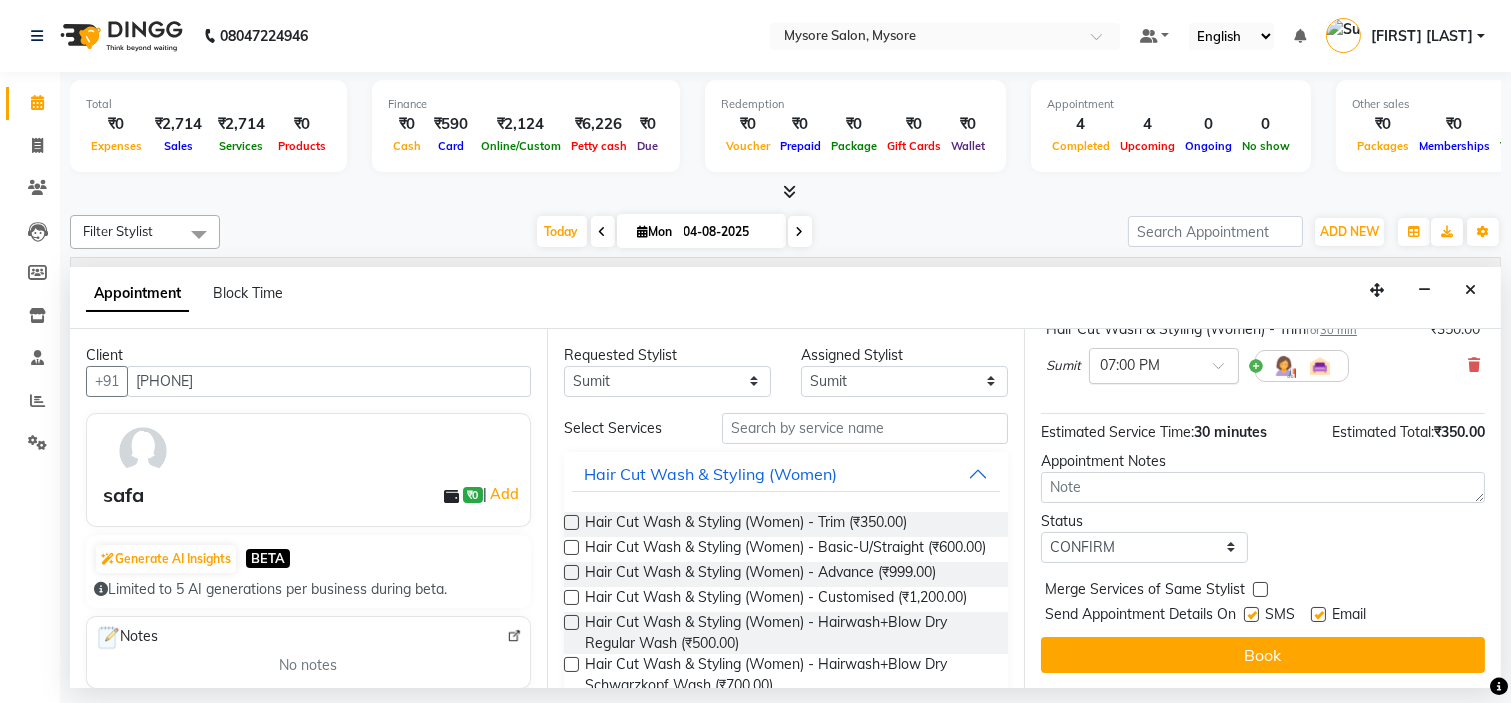 scroll, scrollTop: 166, scrollLeft: 0, axis: vertical 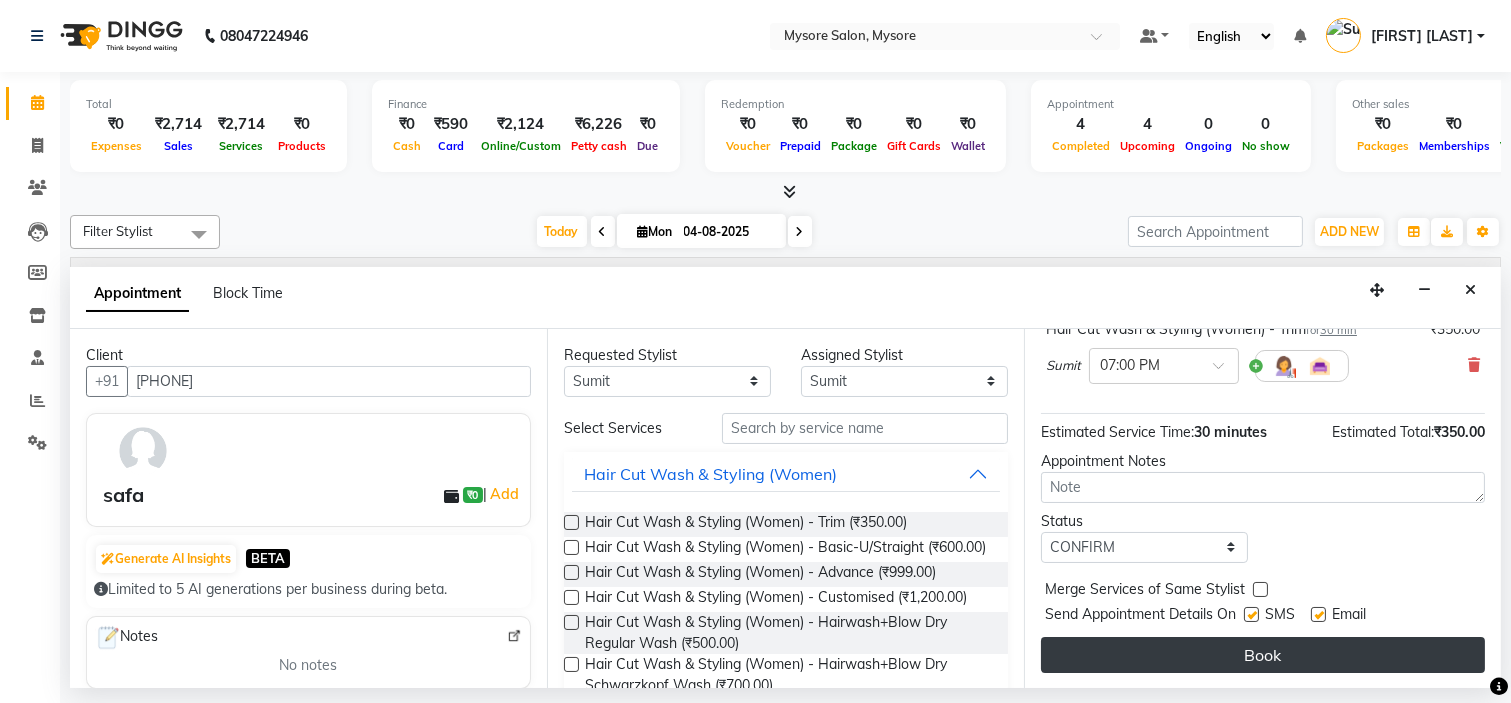 click on "Book" at bounding box center (1263, 655) 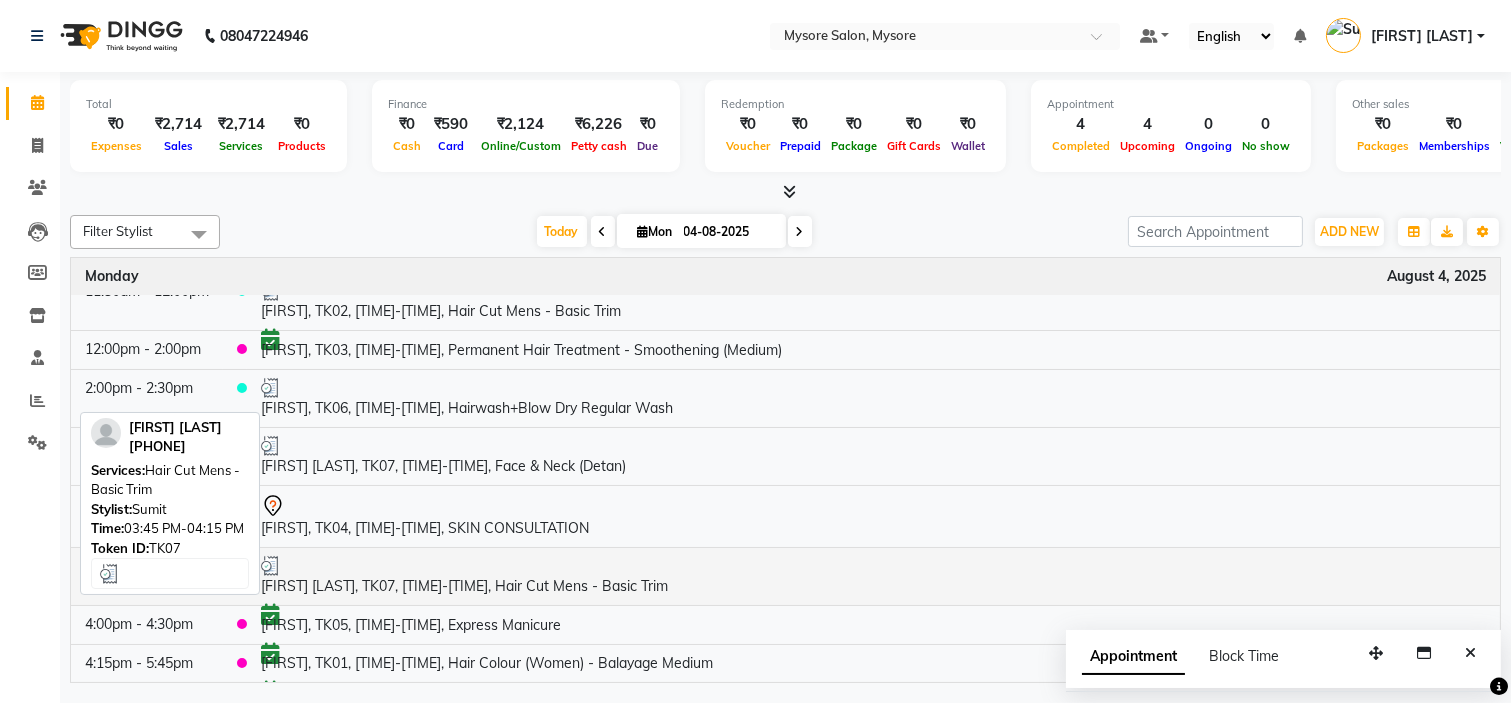scroll, scrollTop: 62, scrollLeft: 0, axis: vertical 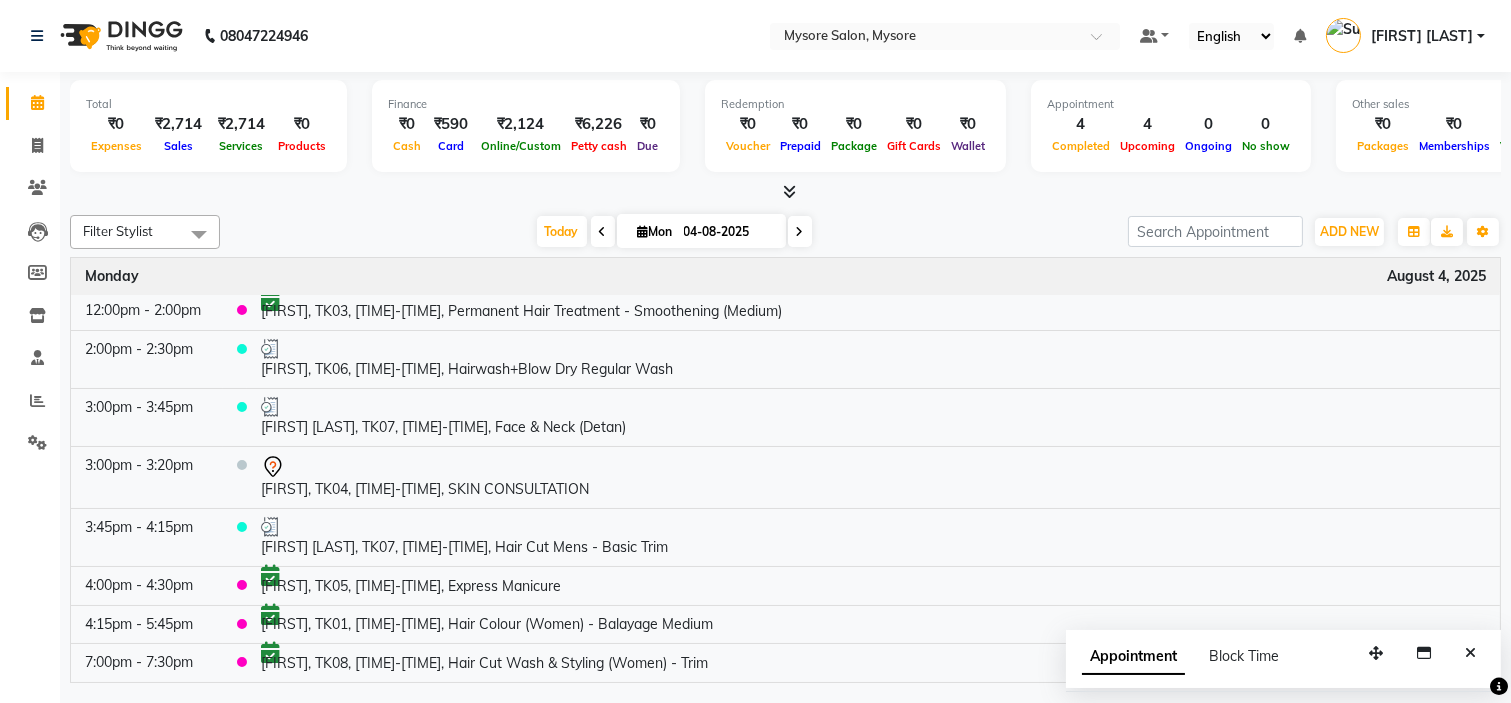 click at bounding box center (800, 231) 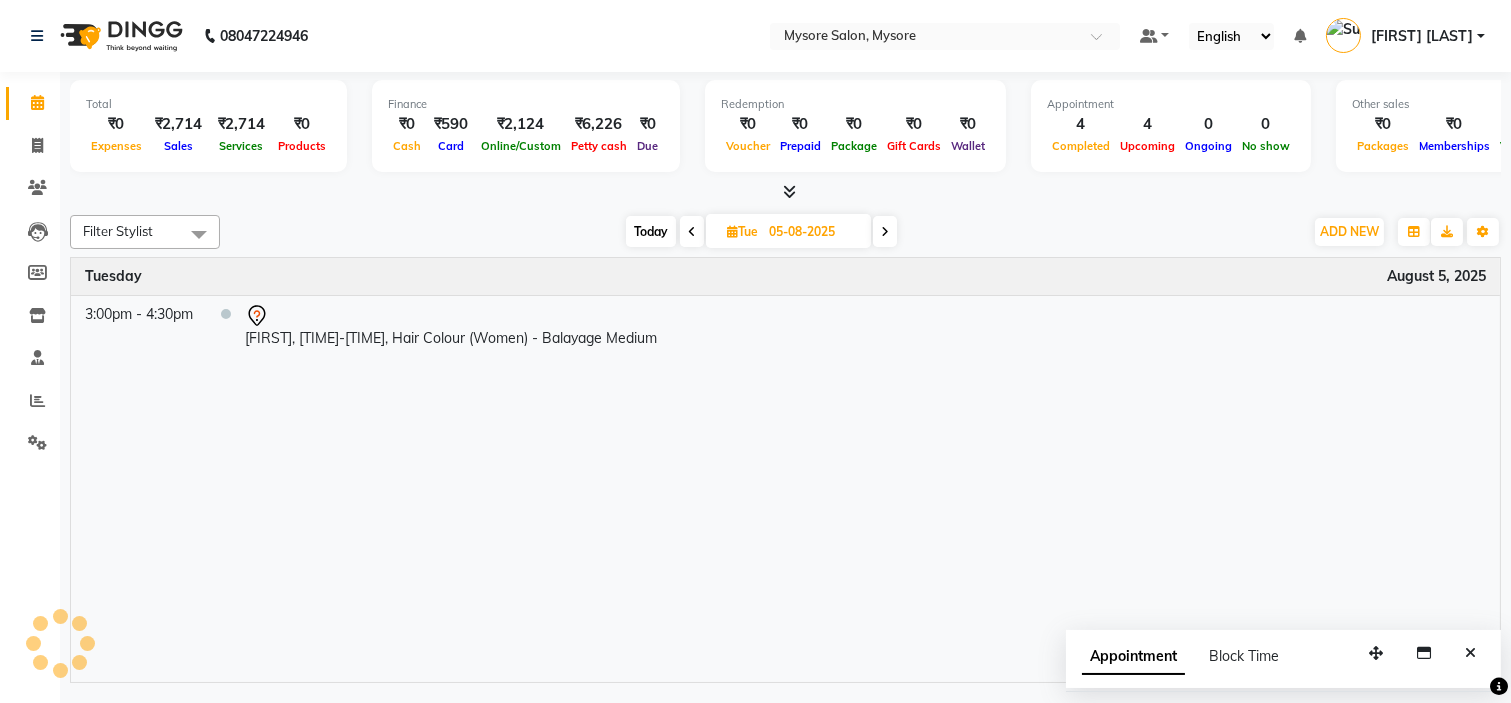 scroll, scrollTop: 0, scrollLeft: 0, axis: both 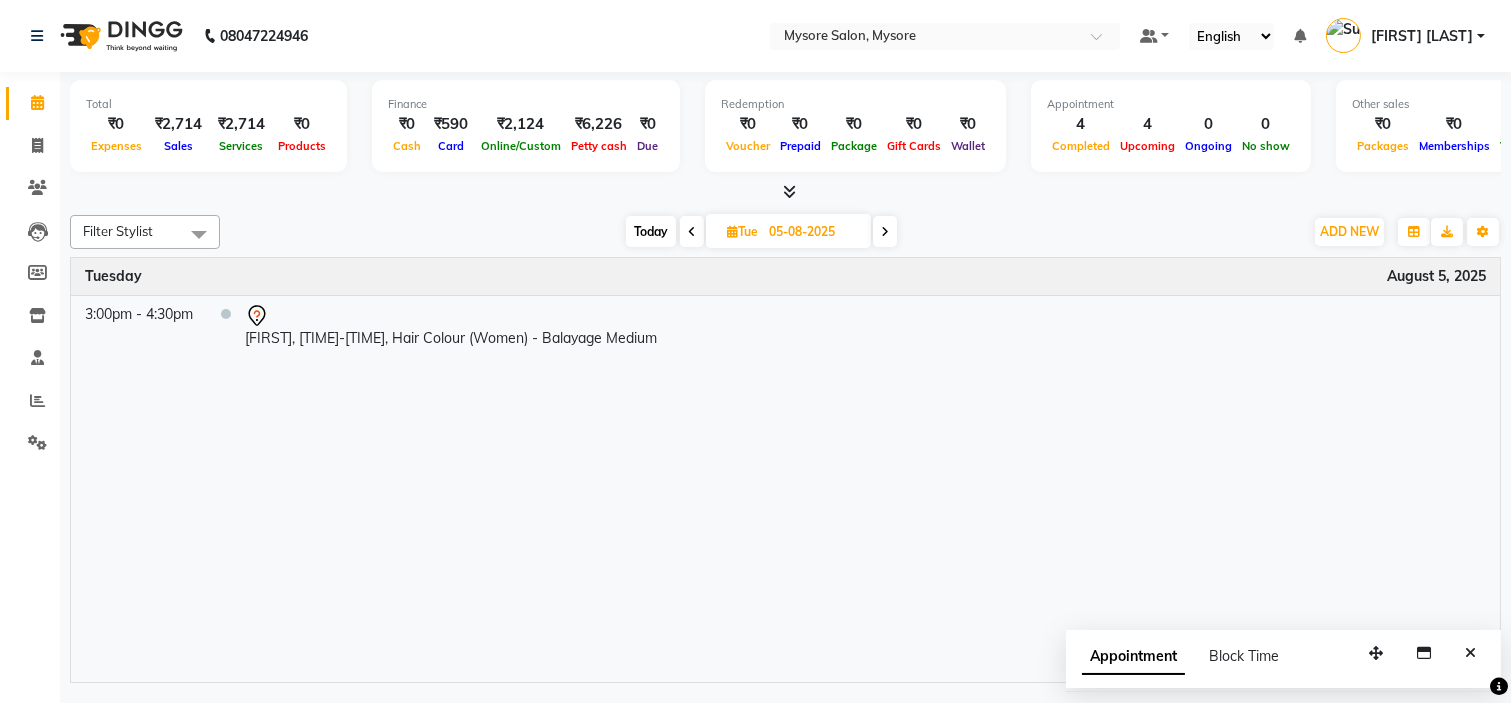 click at bounding box center [692, 231] 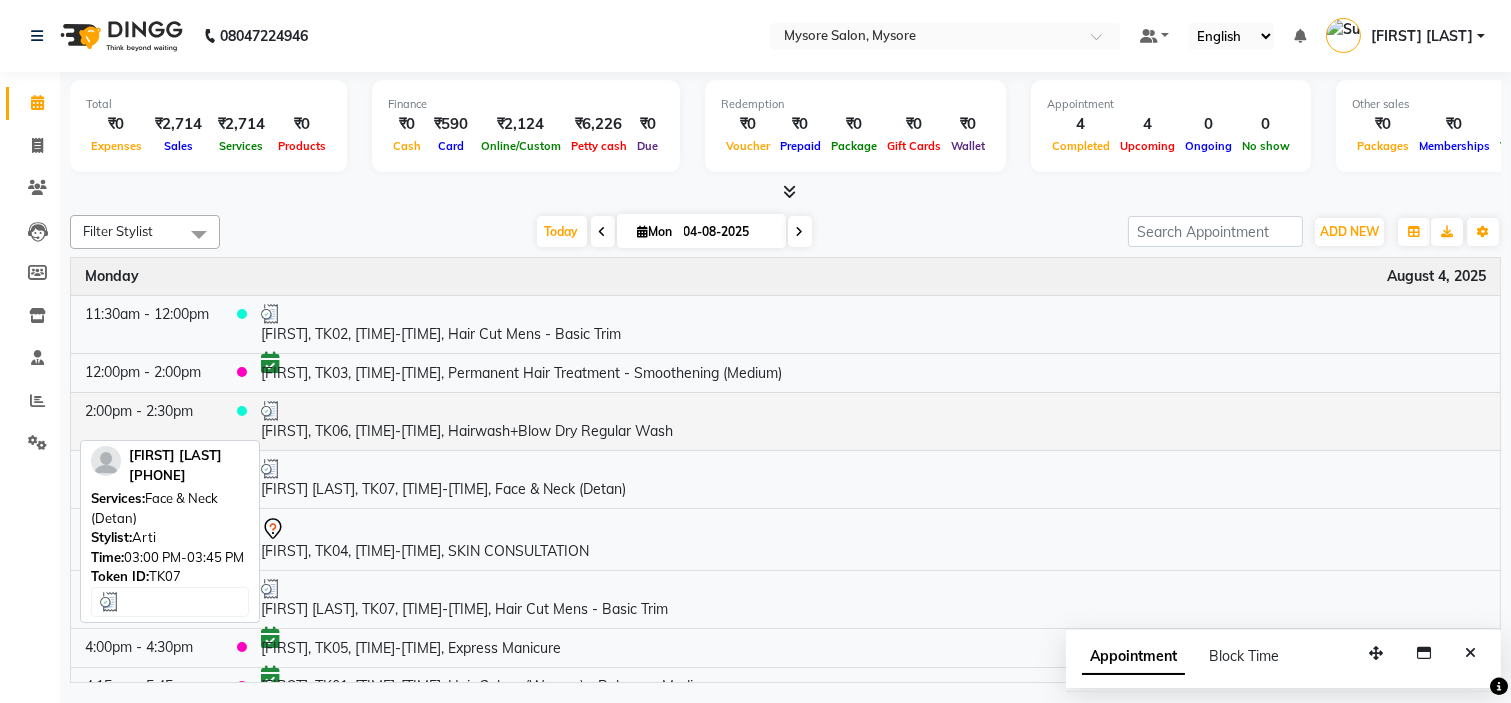 scroll, scrollTop: 62, scrollLeft: 0, axis: vertical 